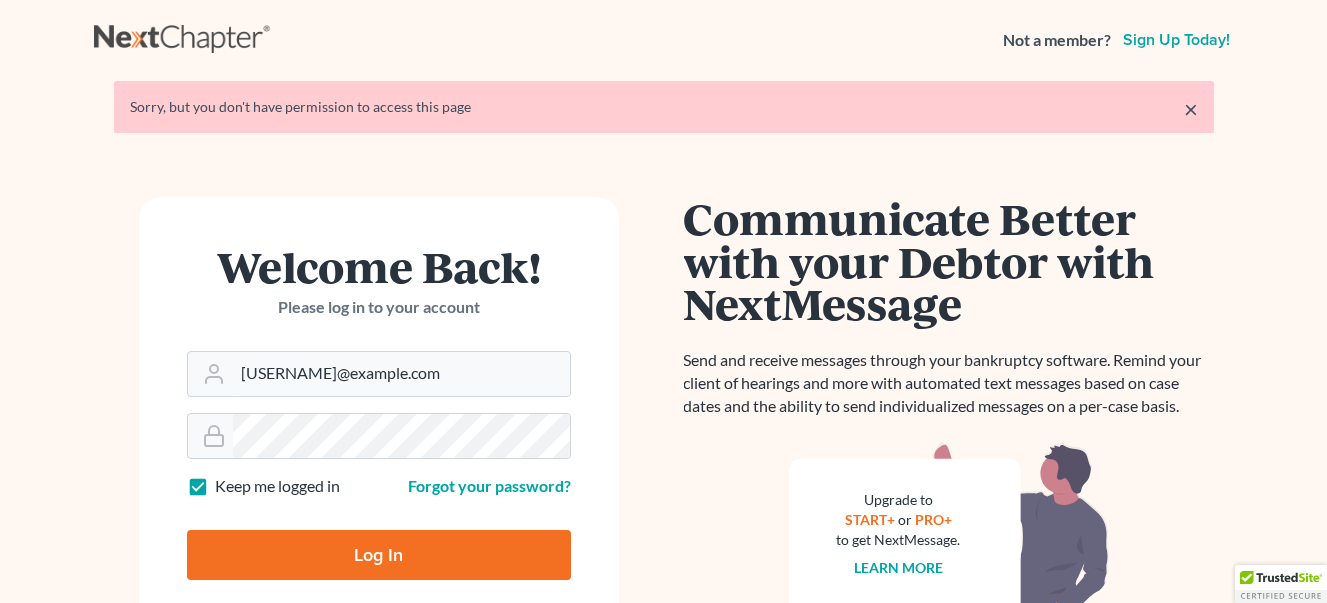 scroll, scrollTop: 0, scrollLeft: 0, axis: both 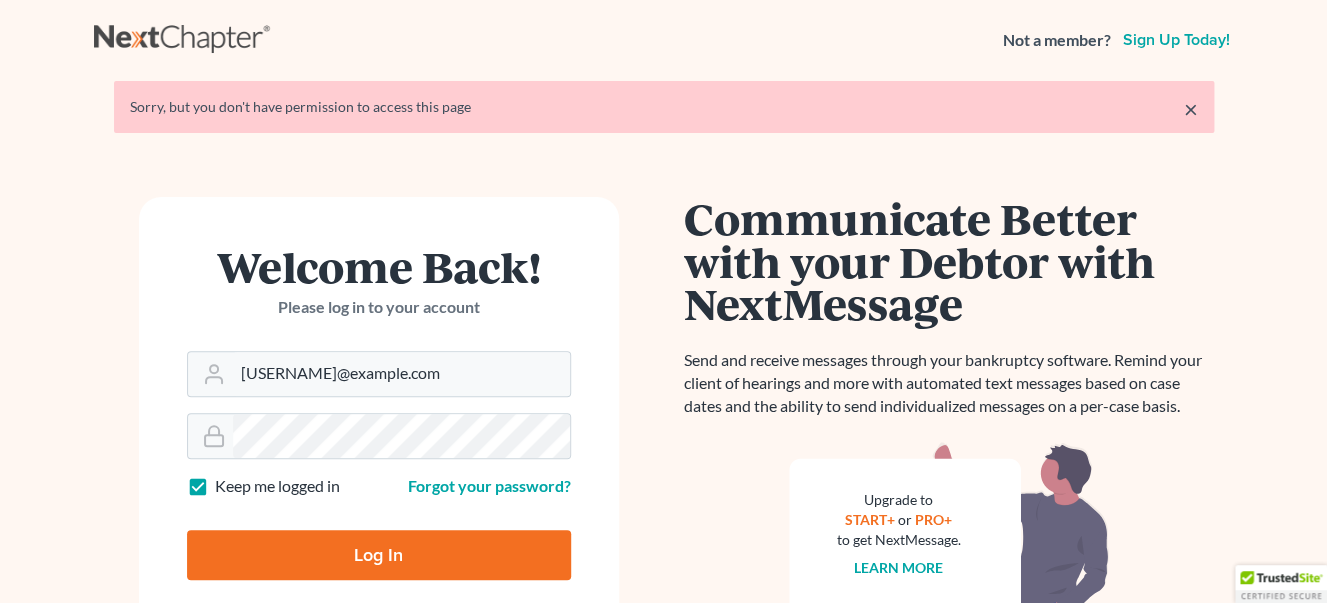 click on "Log In" at bounding box center [379, 555] 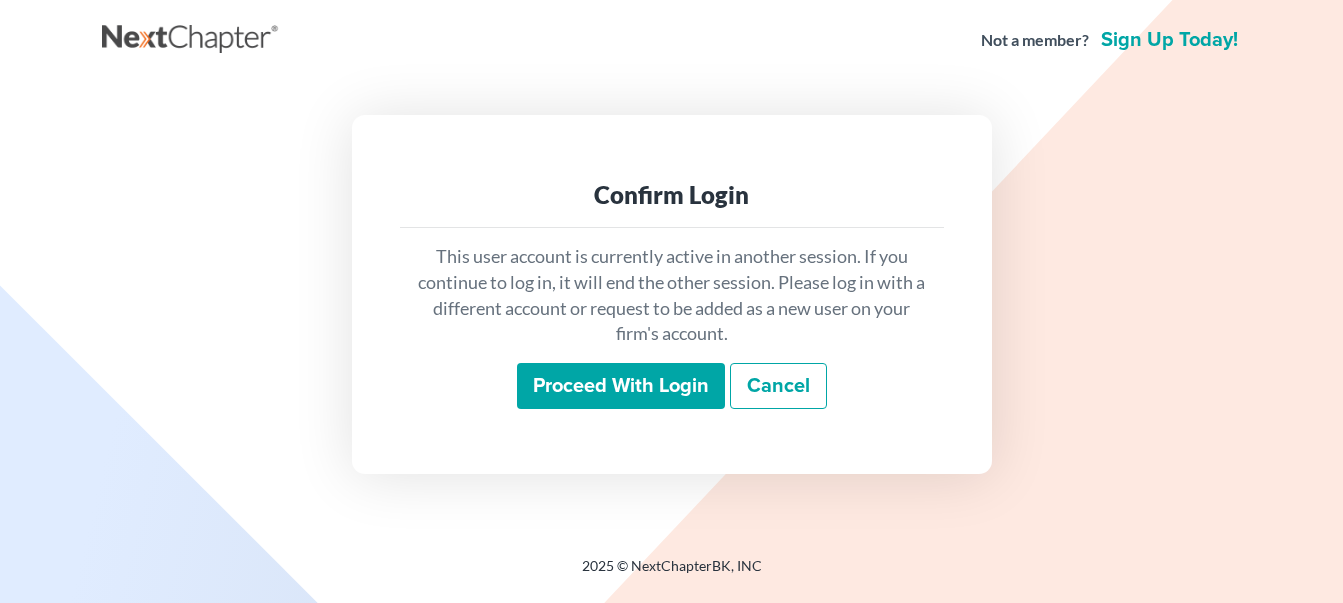 scroll, scrollTop: 0, scrollLeft: 0, axis: both 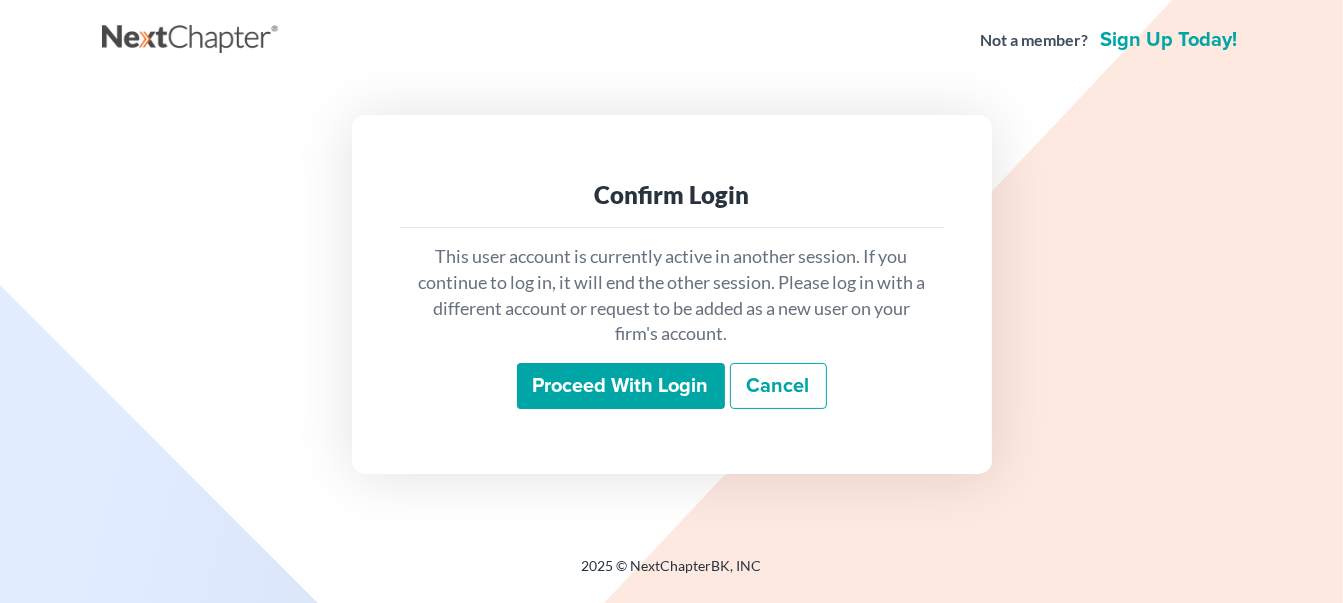 click on "Proceed with login" at bounding box center [621, 386] 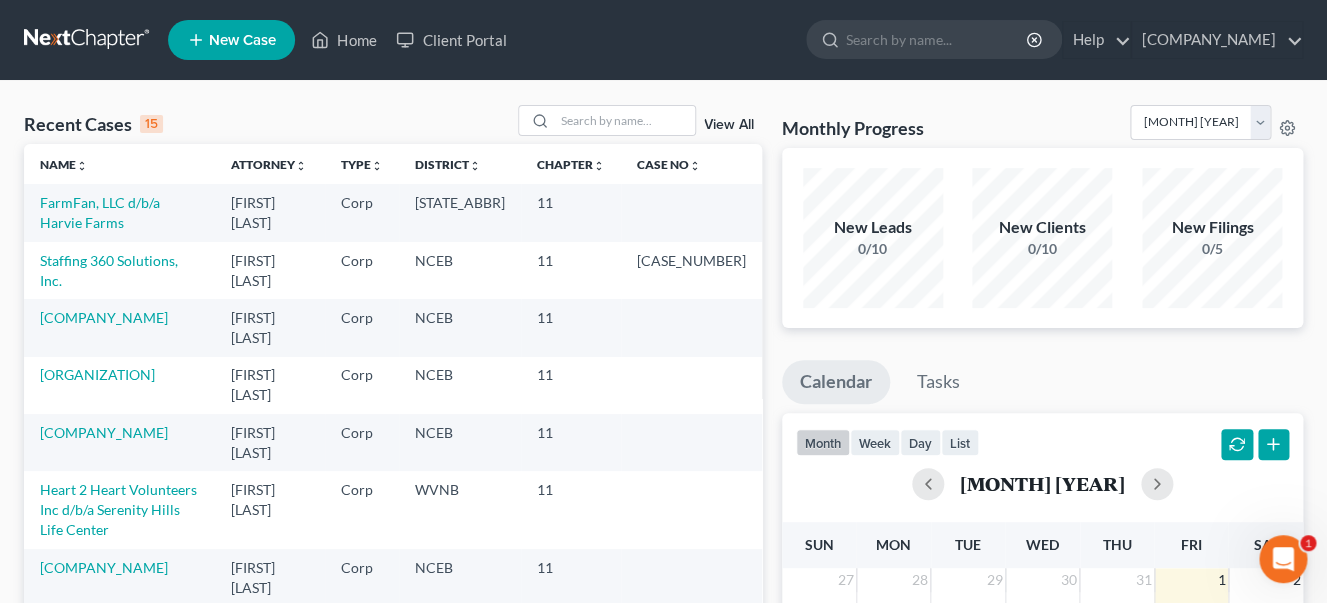 scroll, scrollTop: 0, scrollLeft: 0, axis: both 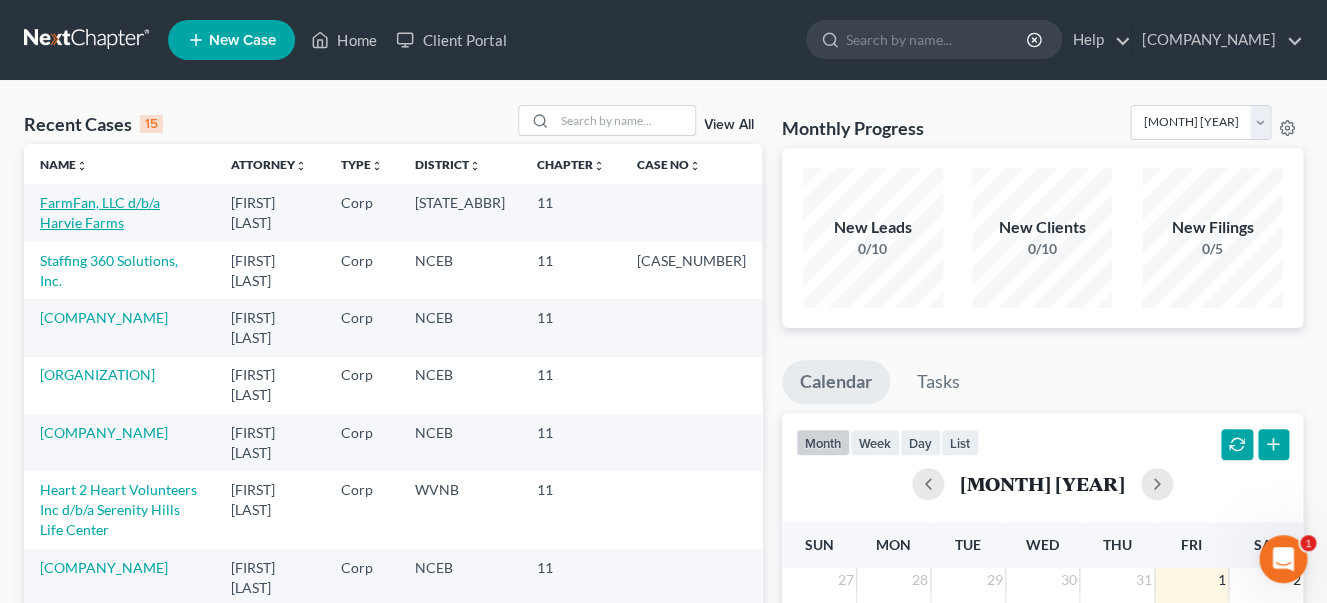 click on "FarmFan, LLC d/b/a Harvie Farms" at bounding box center (100, 212) 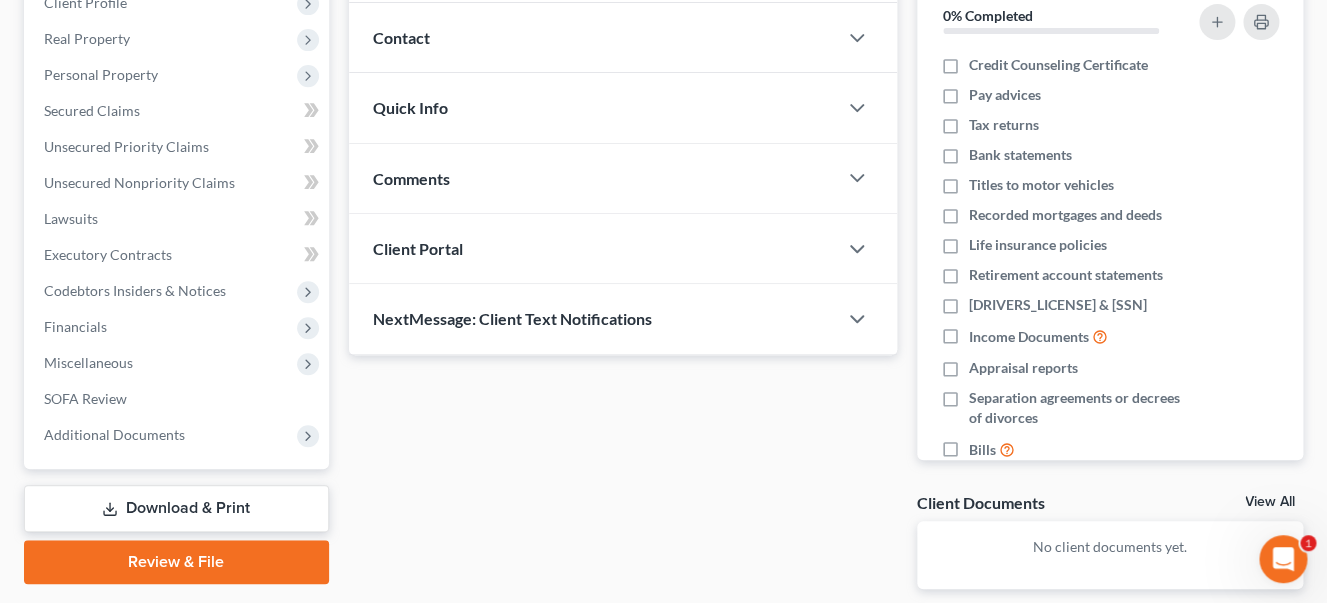scroll, scrollTop: 338, scrollLeft: 0, axis: vertical 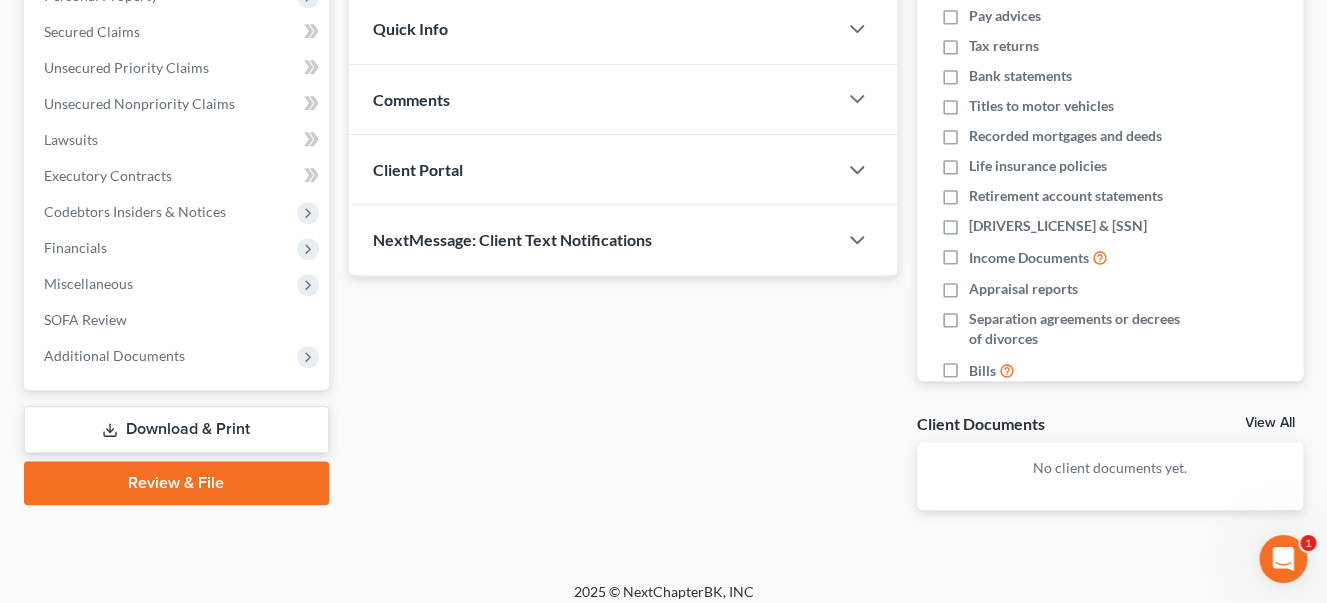 click on "Download & Print" at bounding box center [176, 429] 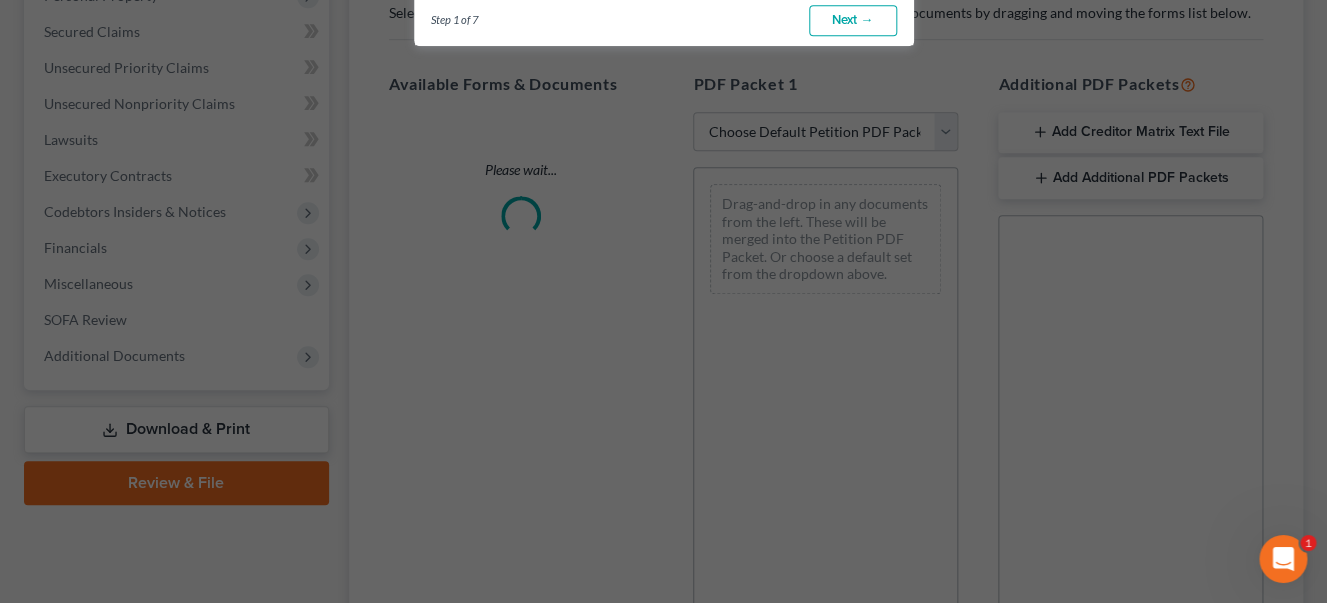 scroll, scrollTop: 0, scrollLeft: 0, axis: both 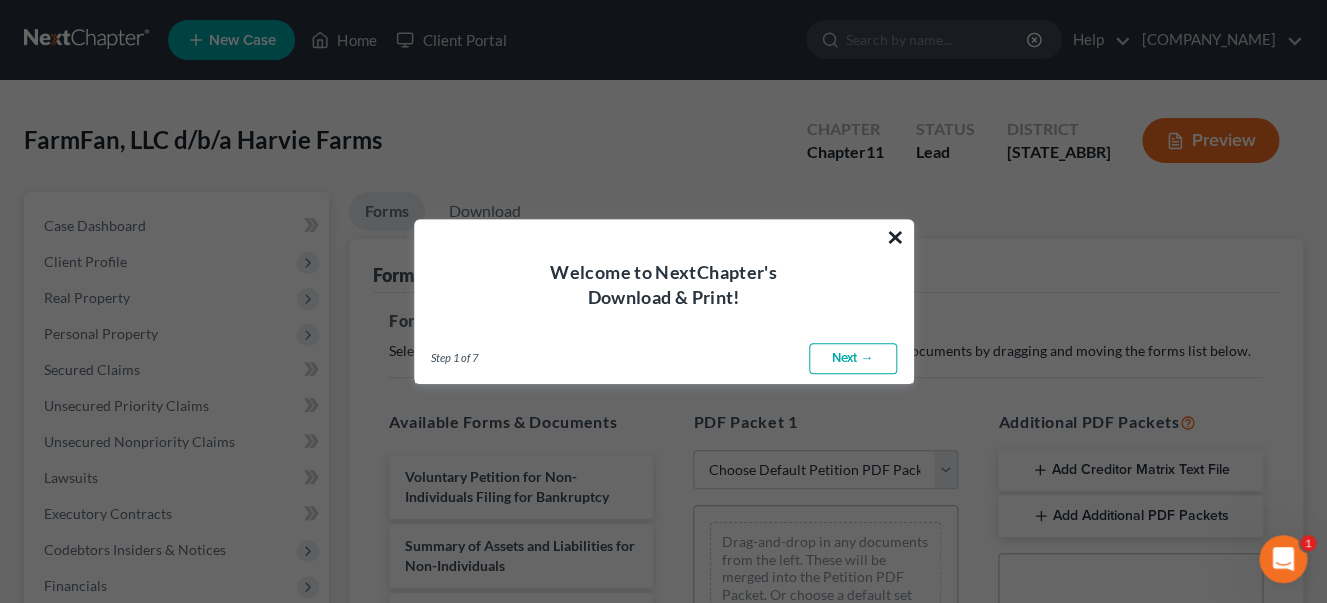 click on "×" at bounding box center (895, 237) 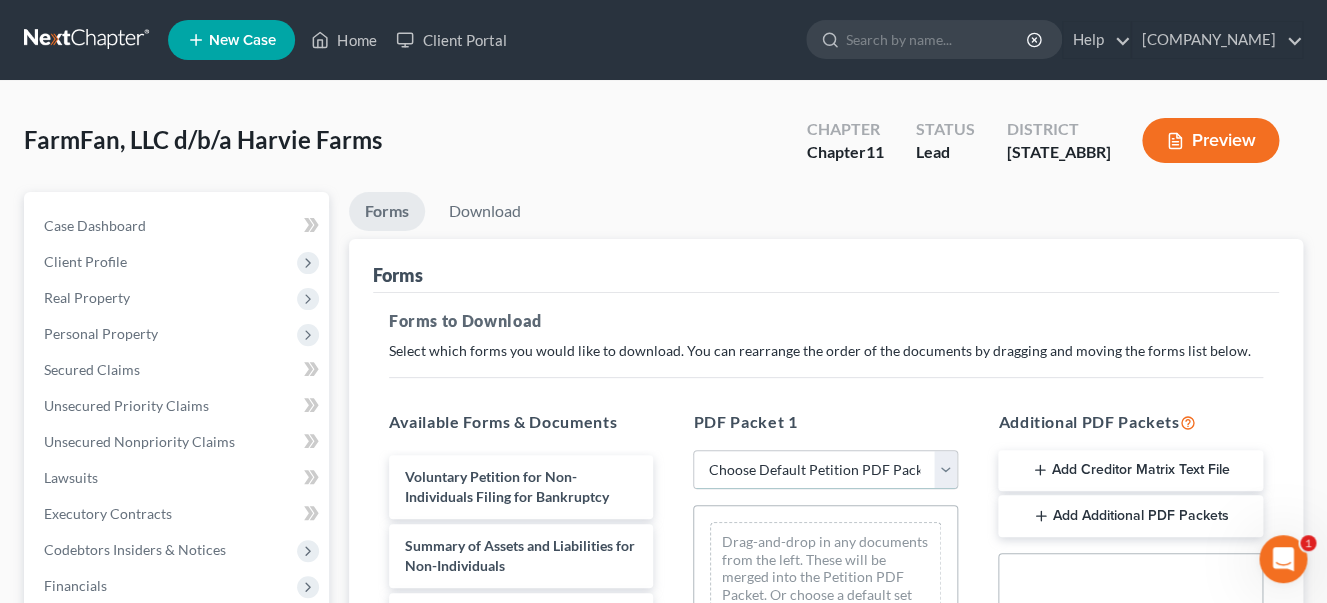 click on "Choose Default Petition PDF Packet Complete Bankruptcy Petition (all forms and schedules) Emergency Filing Forms (Petition and Creditor List Only) Amended Forms Signature Pages Only" at bounding box center (825, 470) 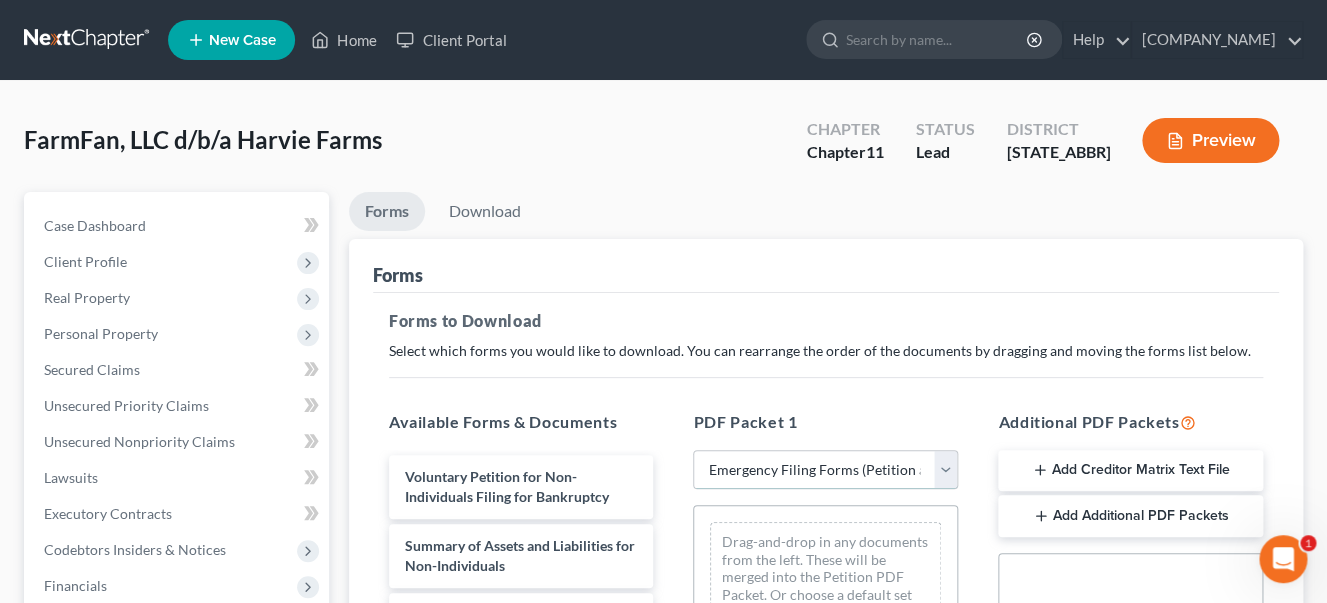 click on "Emergency Filing Forms (Petition and Creditor List Only)" at bounding box center (0, 0) 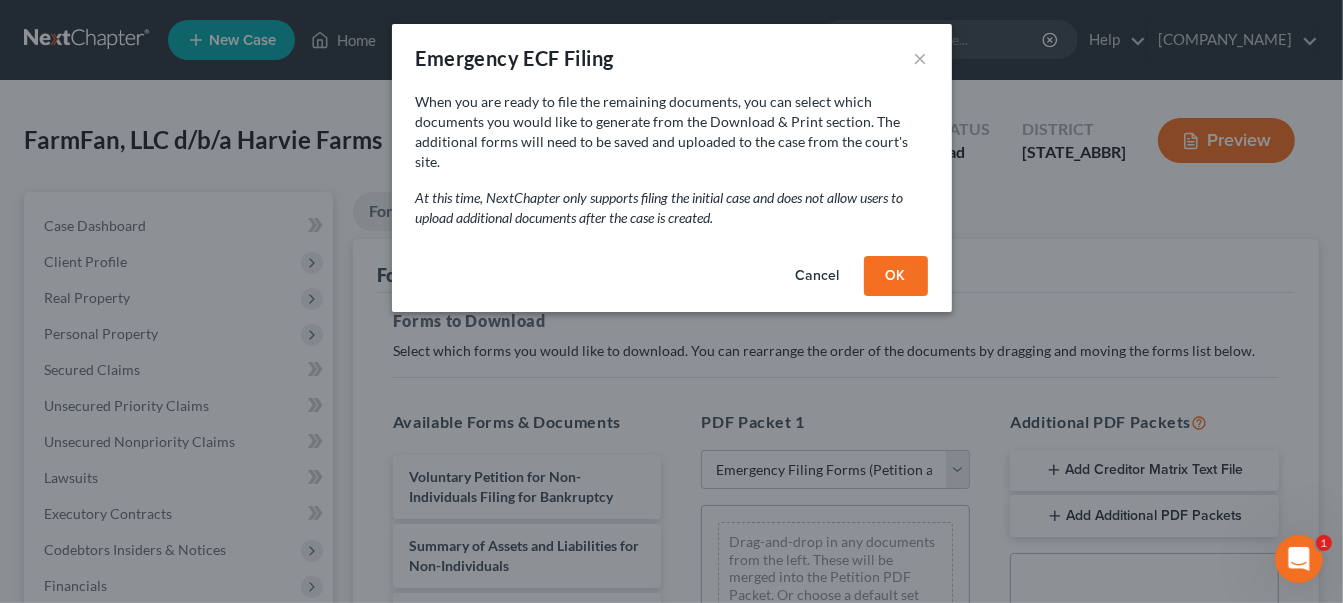 click on "OK" at bounding box center (896, 276) 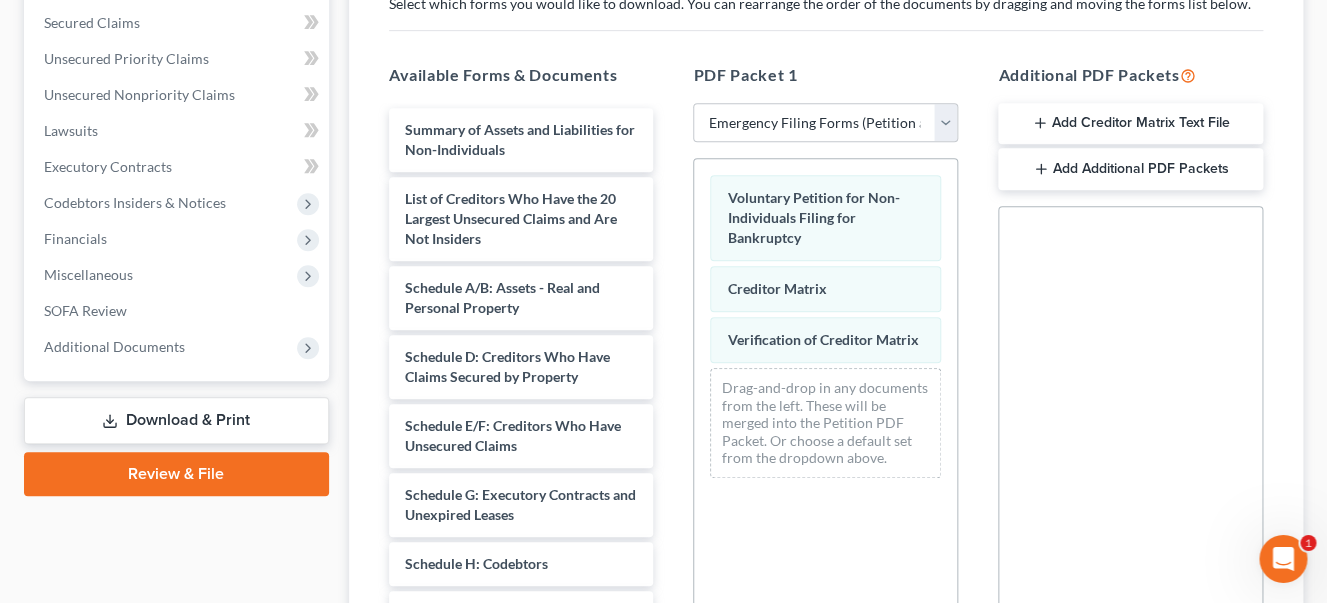 scroll, scrollTop: 345, scrollLeft: 0, axis: vertical 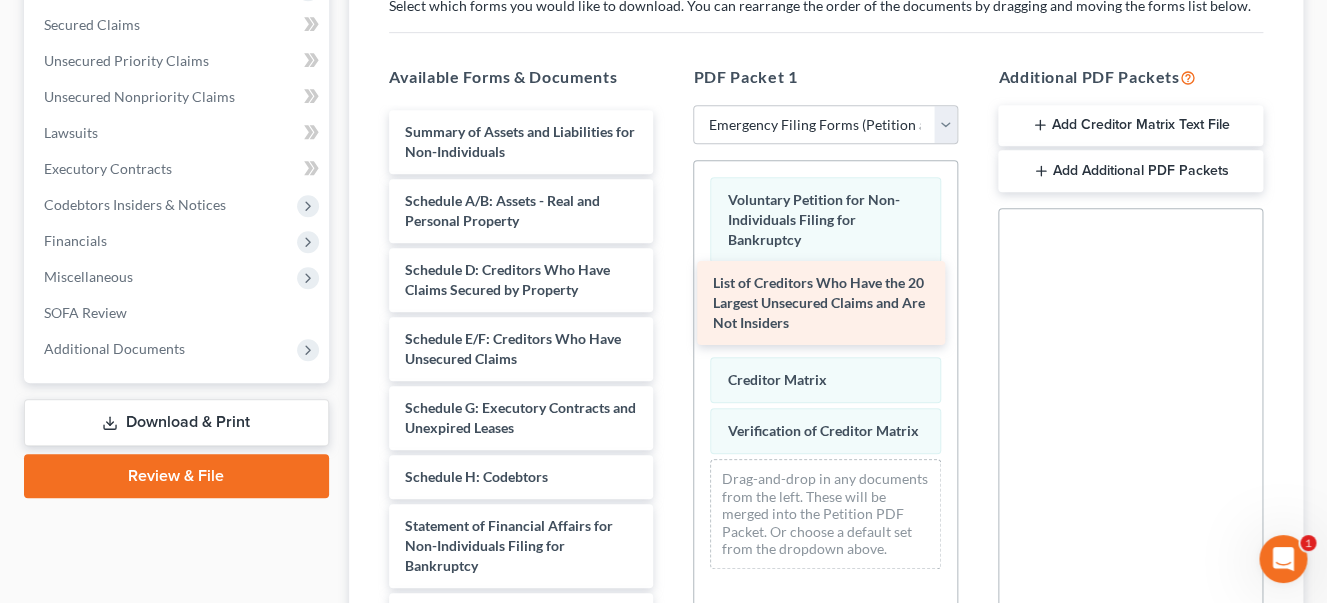 drag, startPoint x: 533, startPoint y: 189, endPoint x: 841, endPoint y: 273, distance: 319.2491 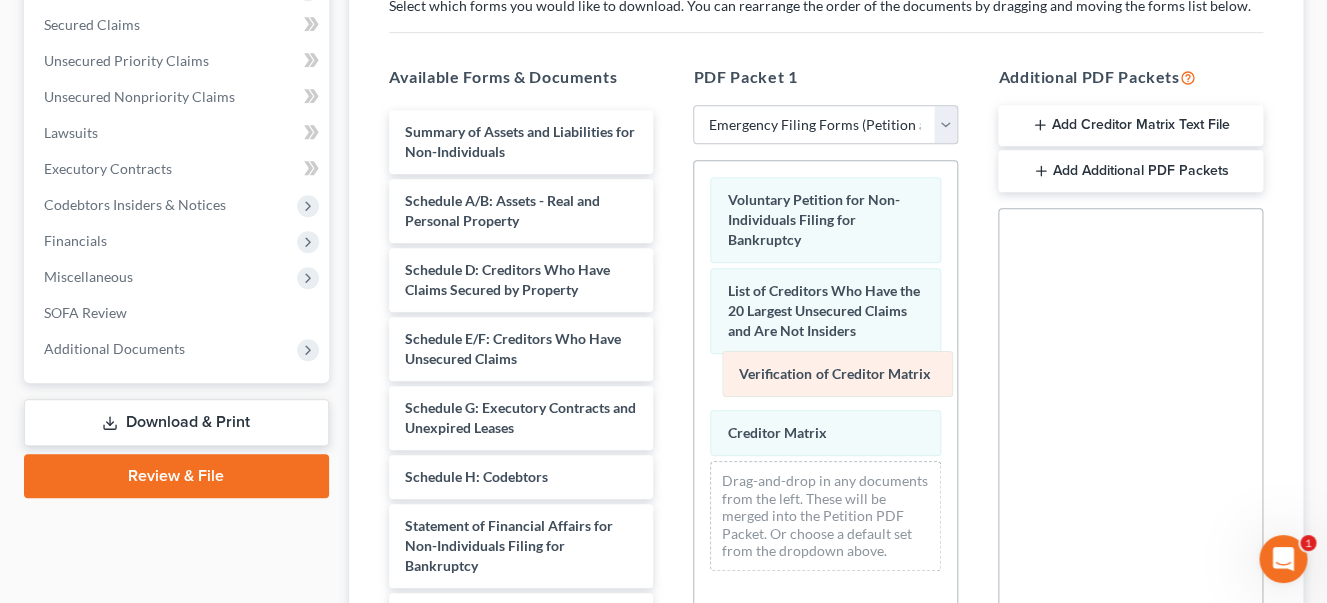 drag, startPoint x: 821, startPoint y: 433, endPoint x: 833, endPoint y: 377, distance: 57.271286 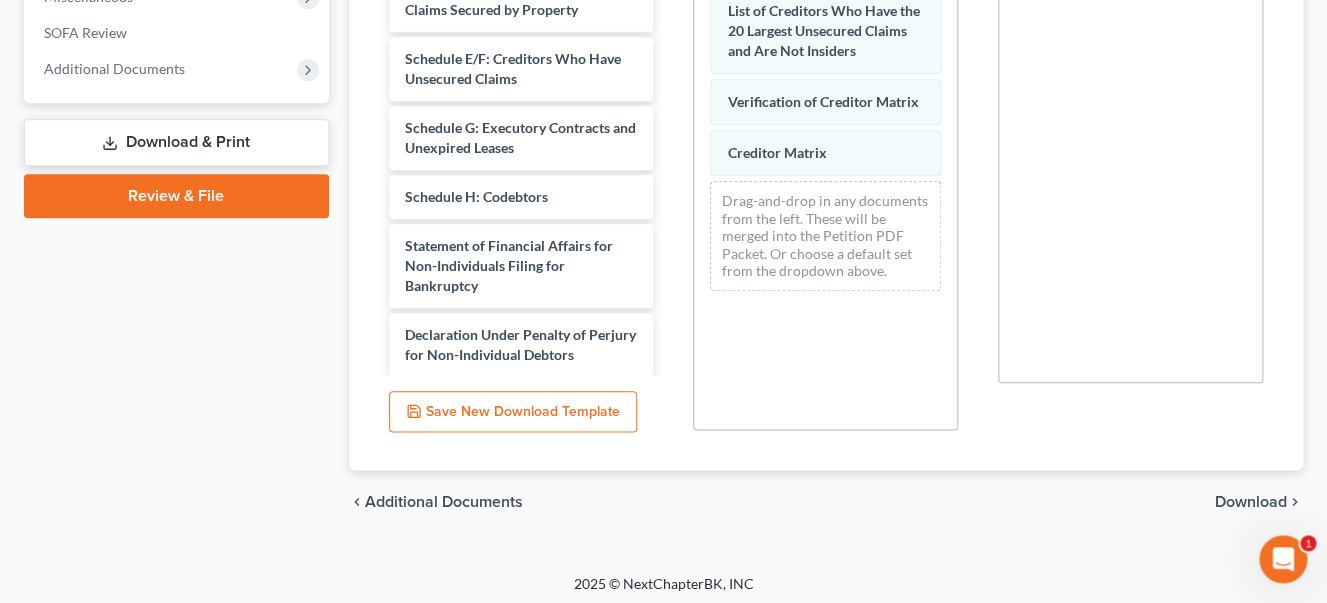 scroll, scrollTop: 631, scrollLeft: 0, axis: vertical 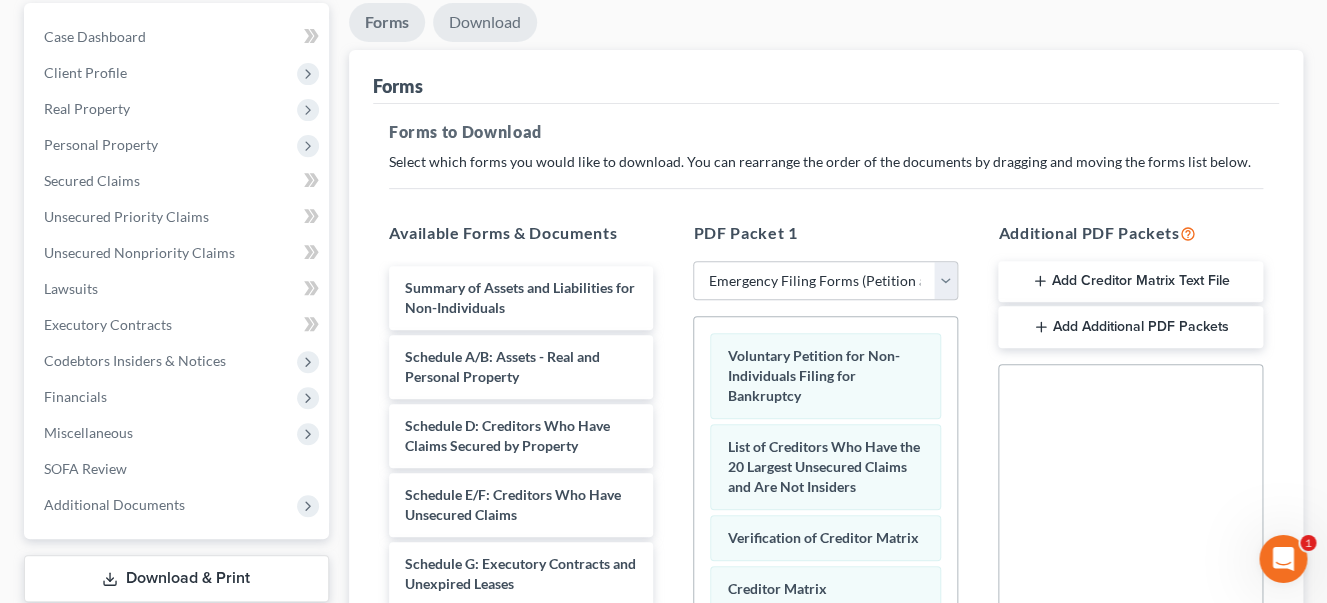 click on "Download" at bounding box center (485, 22) 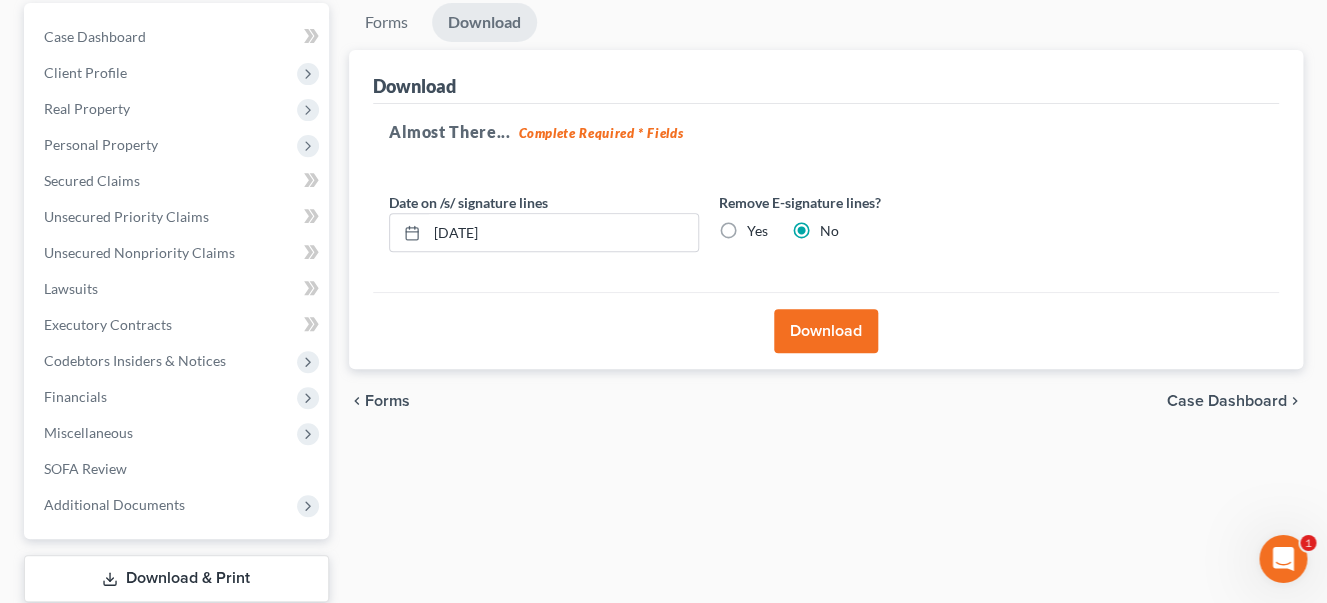 click on "Yes" at bounding box center [757, 231] 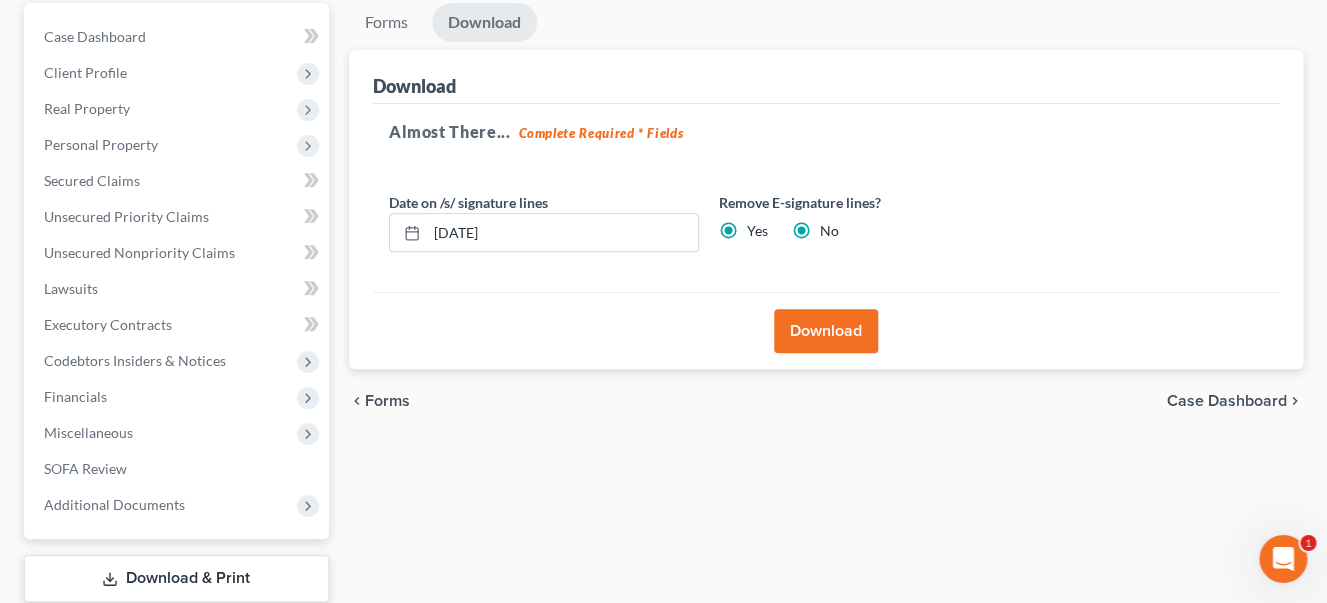 radio on "false" 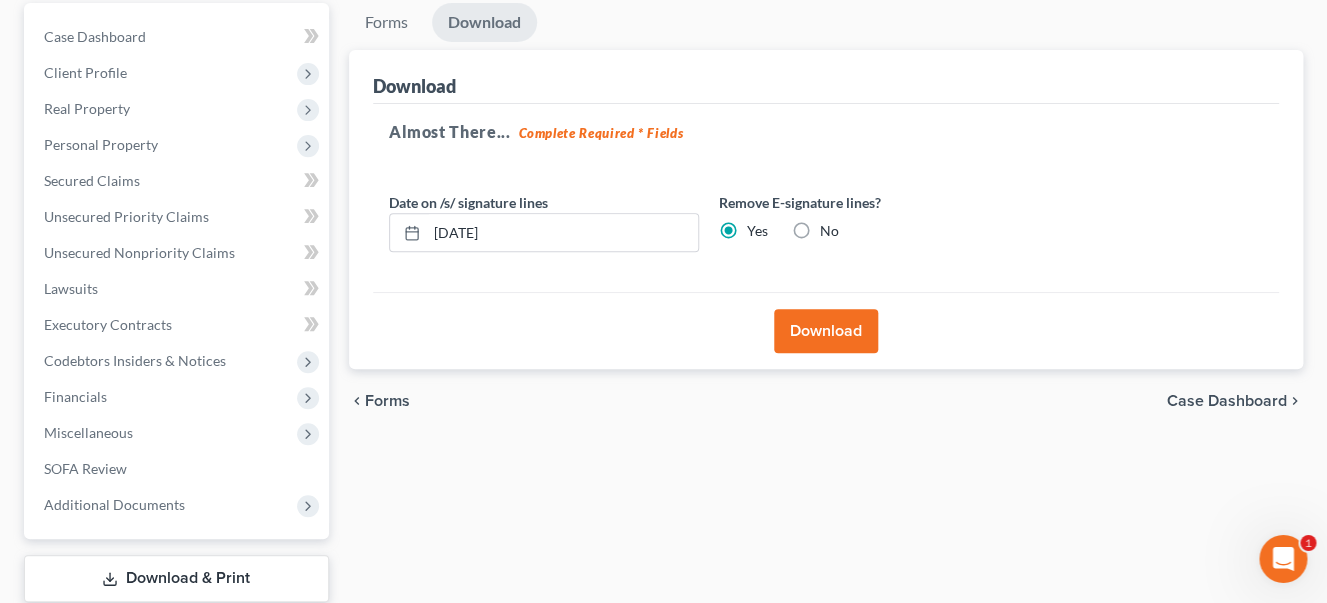 click on "Download" at bounding box center [826, 331] 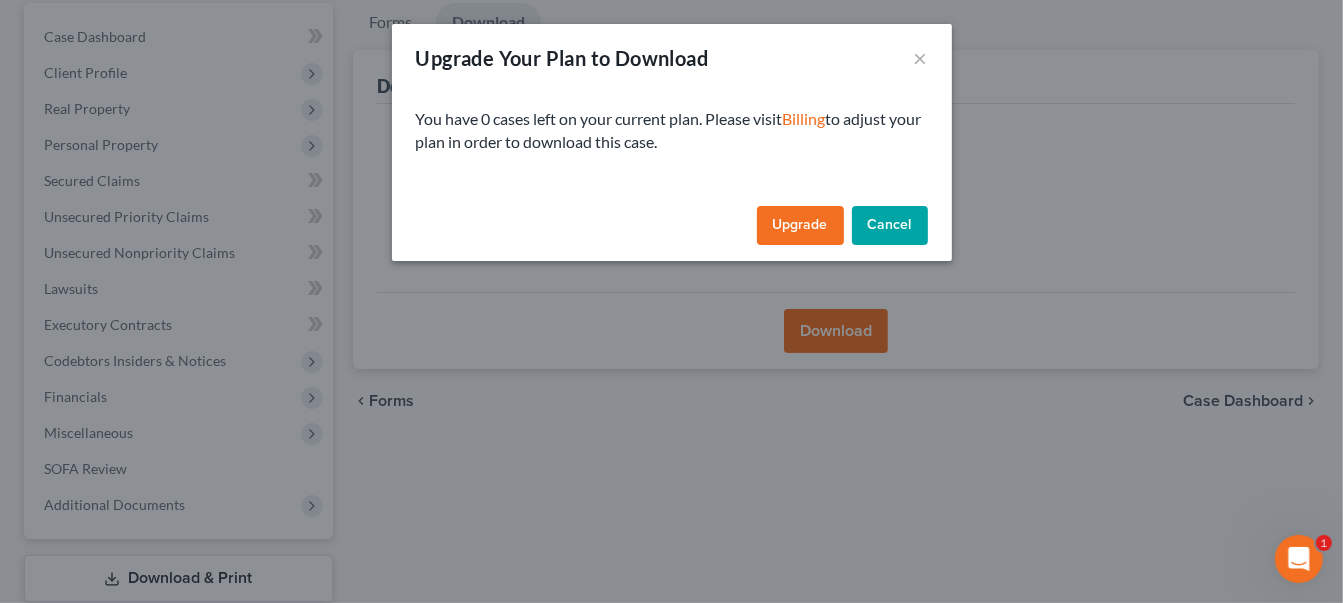 click on "Upgrade" at bounding box center (800, 226) 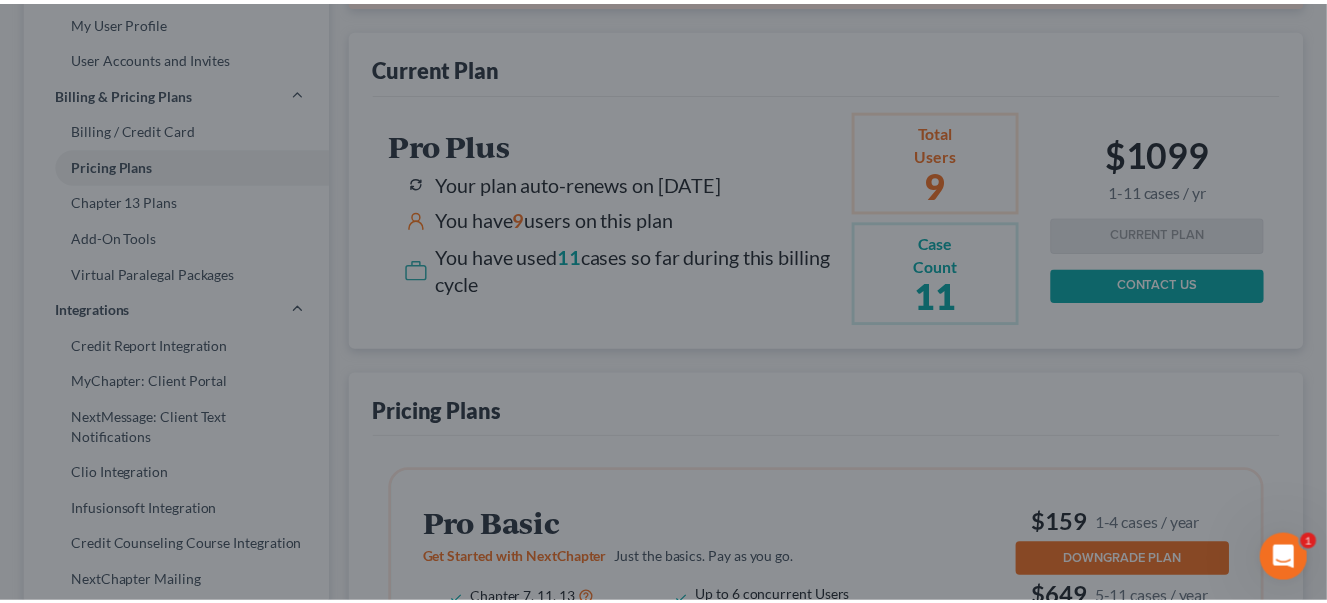 scroll, scrollTop: 0, scrollLeft: 0, axis: both 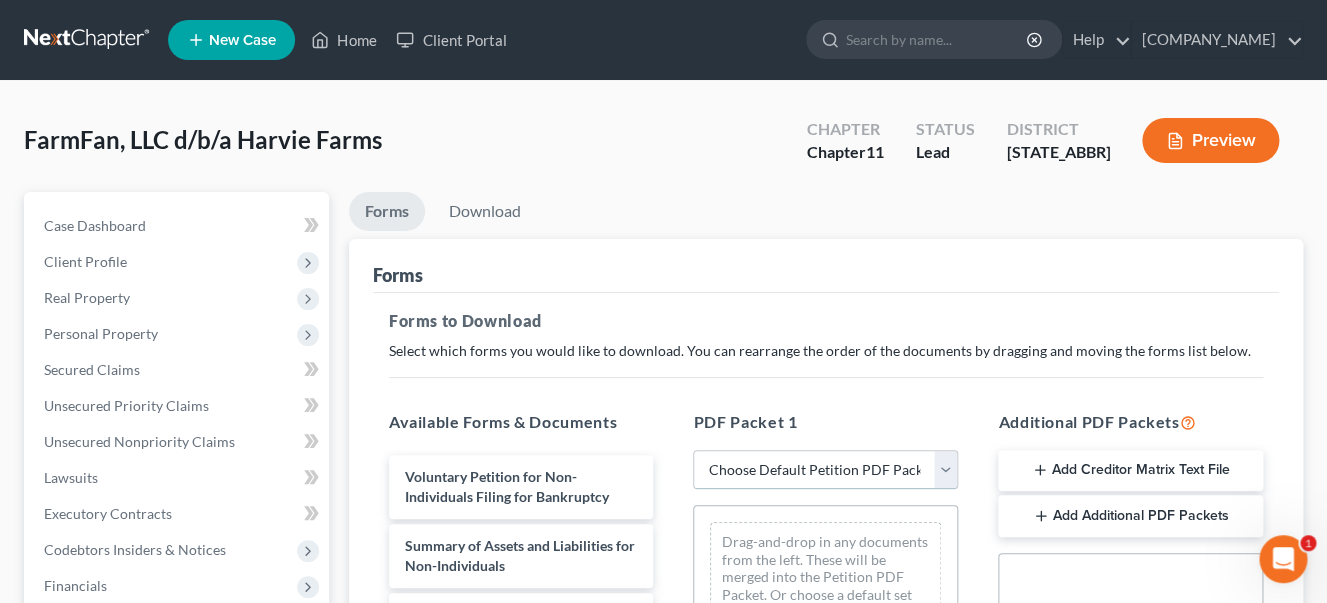 click on "Choose Default Petition PDF Packet Complete Bankruptcy Petition (all forms and schedules) Emergency Filing Forms (Petition and Creditor List Only) Amended Forms Signature Pages Only" at bounding box center (825, 470) 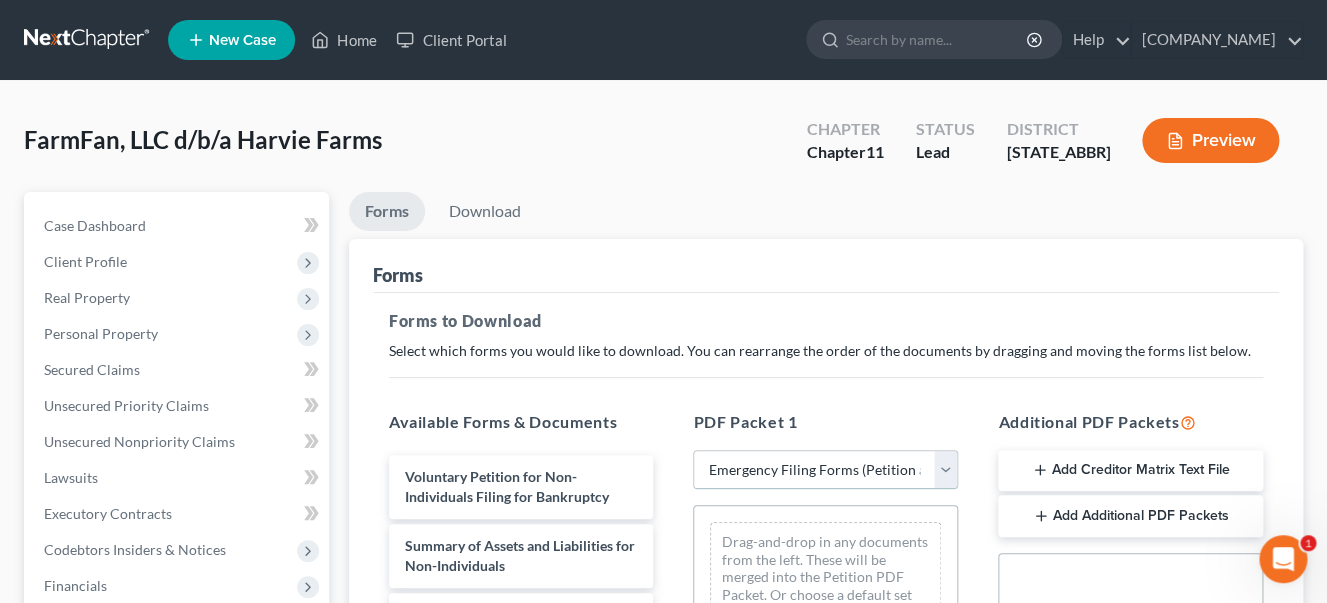 click on "Emergency Filing Forms (Petition and Creditor List Only)" at bounding box center (0, 0) 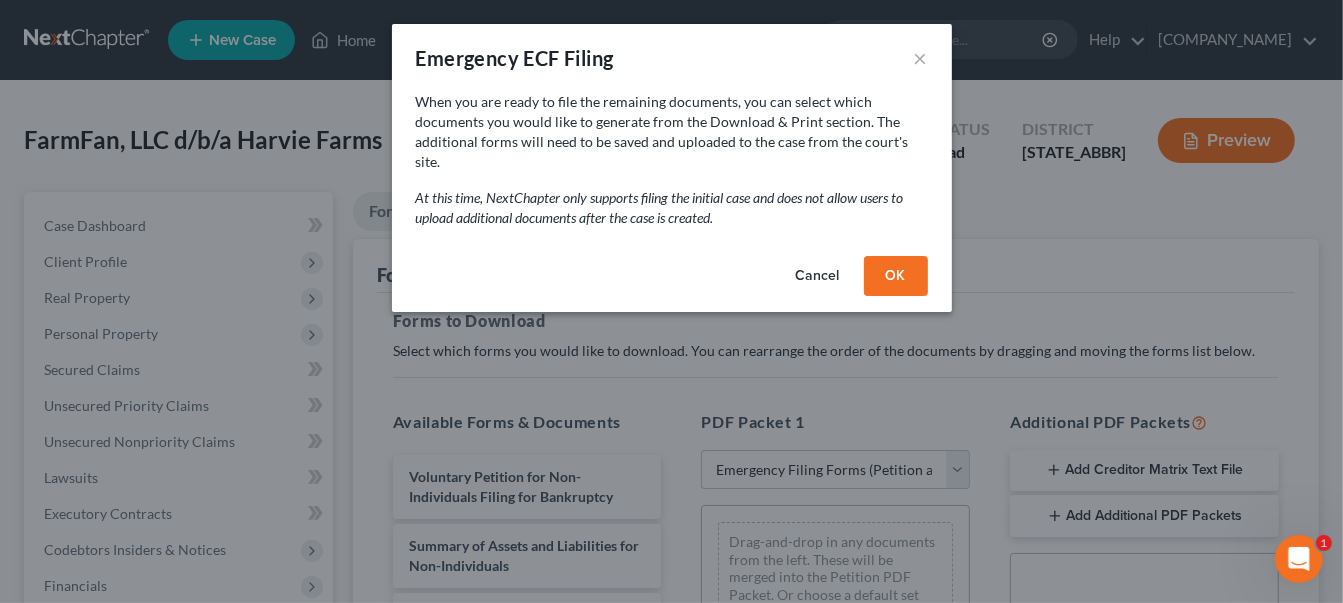 click on "OK" at bounding box center [896, 276] 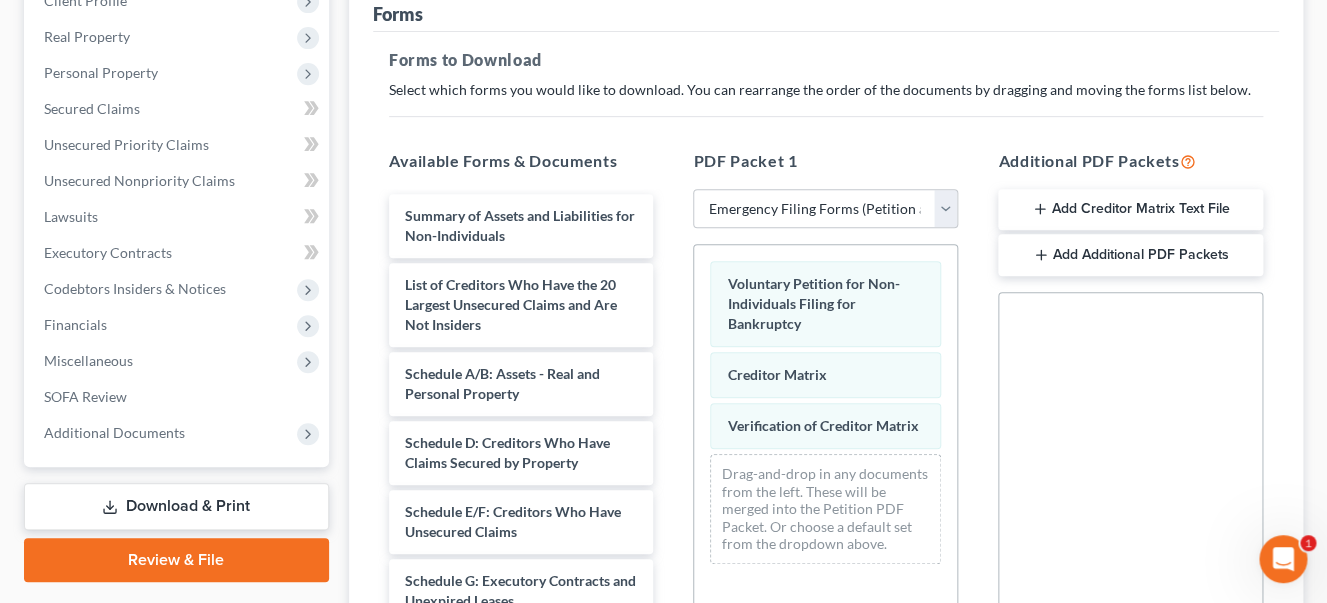 scroll, scrollTop: 263, scrollLeft: 0, axis: vertical 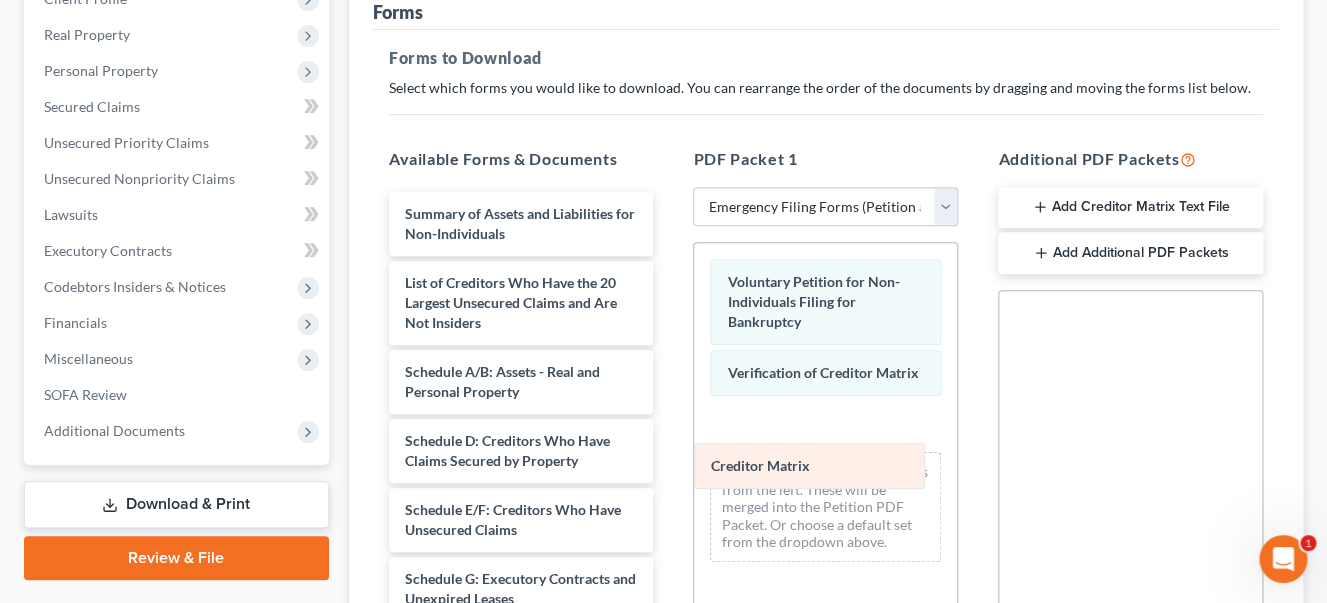 drag, startPoint x: 786, startPoint y: 364, endPoint x: 779, endPoint y: 436, distance: 72.33948 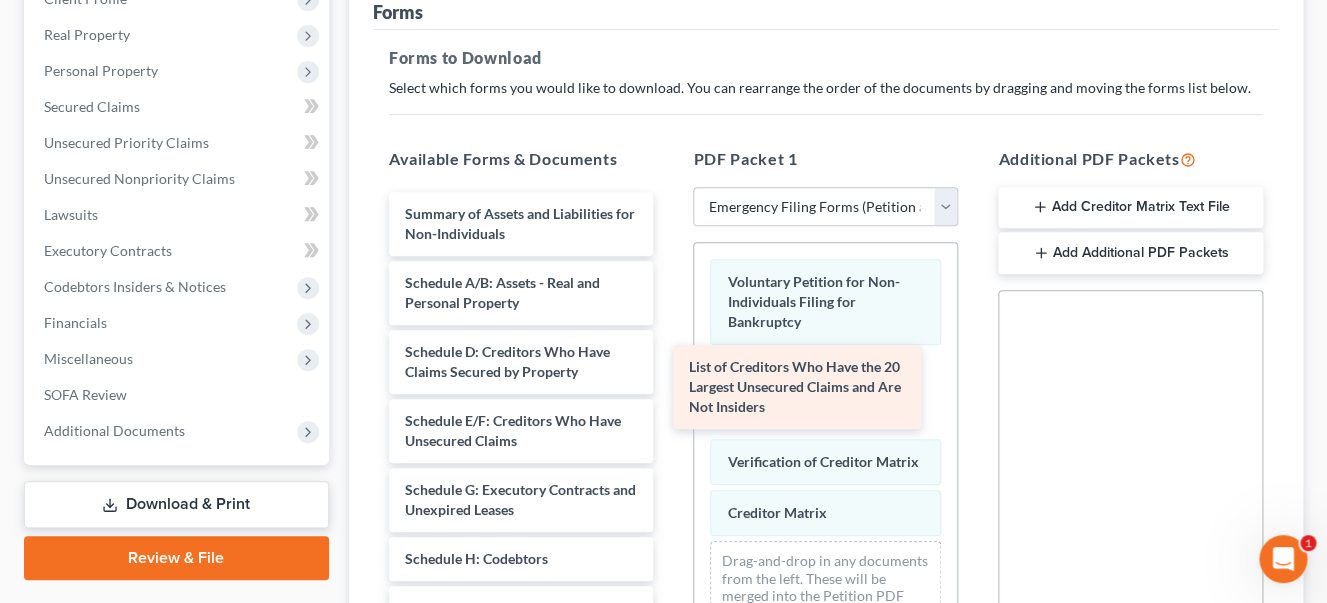 drag, startPoint x: 492, startPoint y: 289, endPoint x: 778, endPoint y: 377, distance: 299.23236 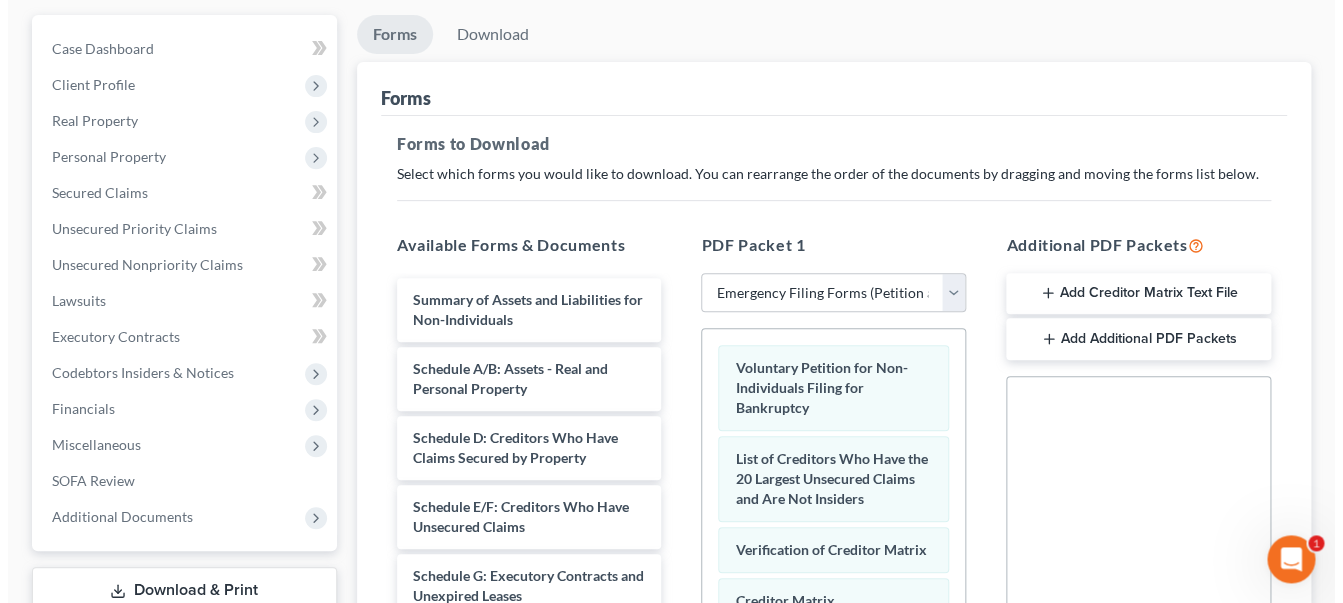 scroll, scrollTop: 116, scrollLeft: 0, axis: vertical 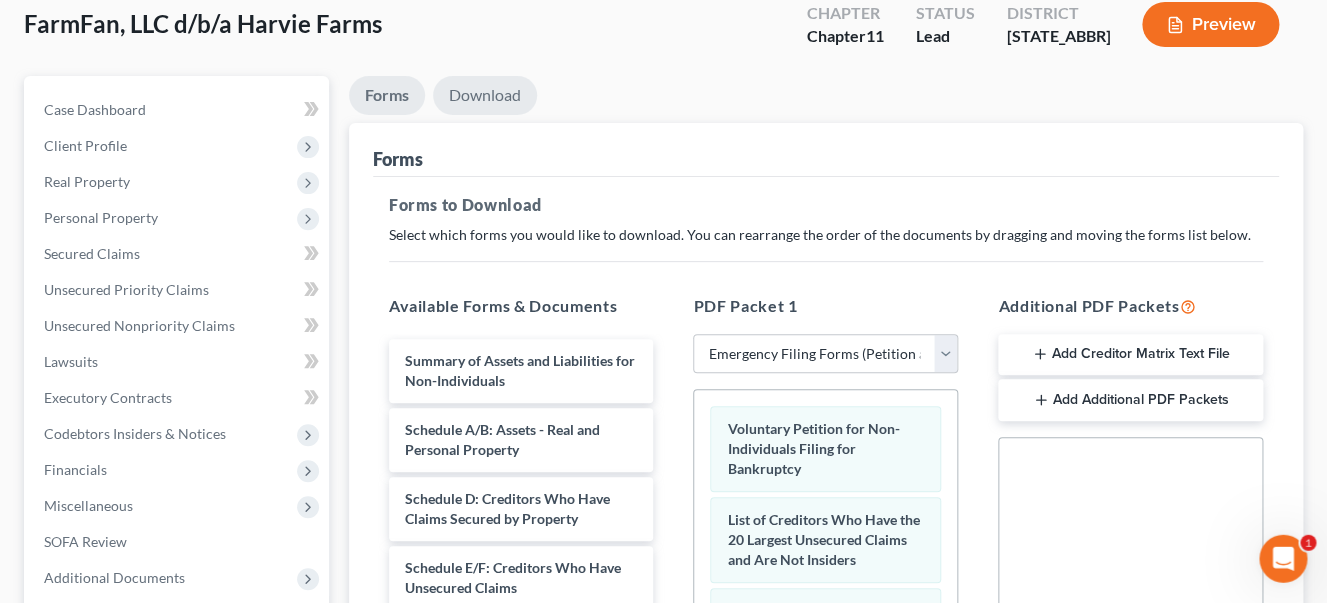 click on "Download" at bounding box center (485, 95) 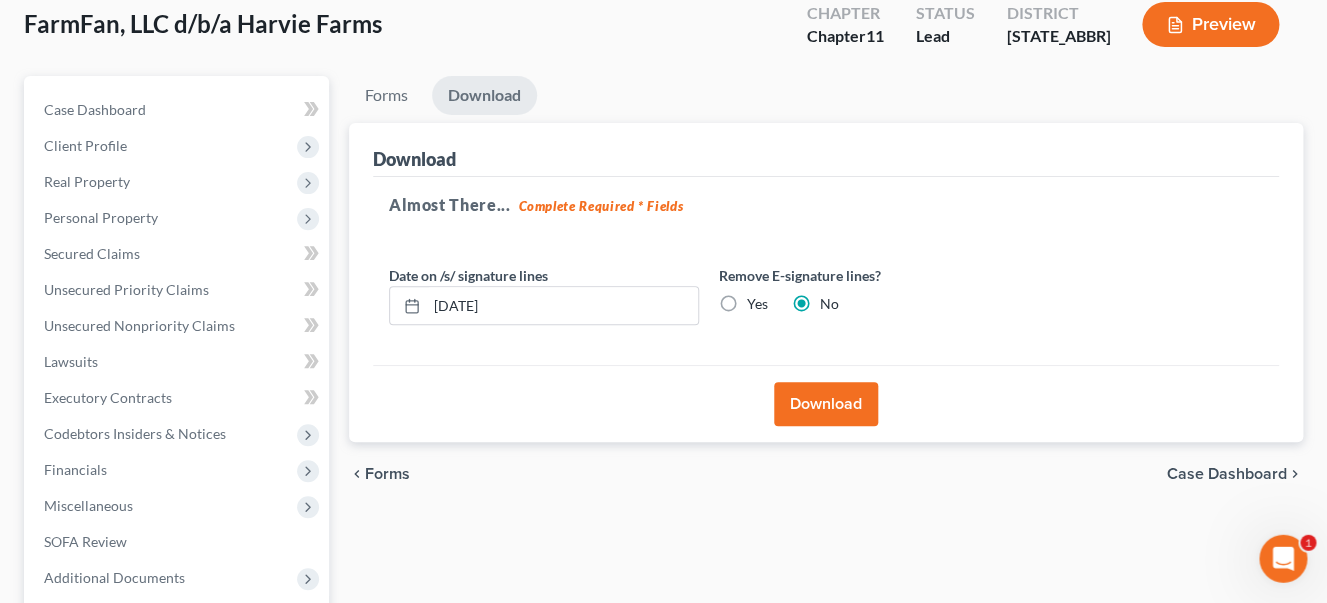 click on "Yes" at bounding box center [757, 304] 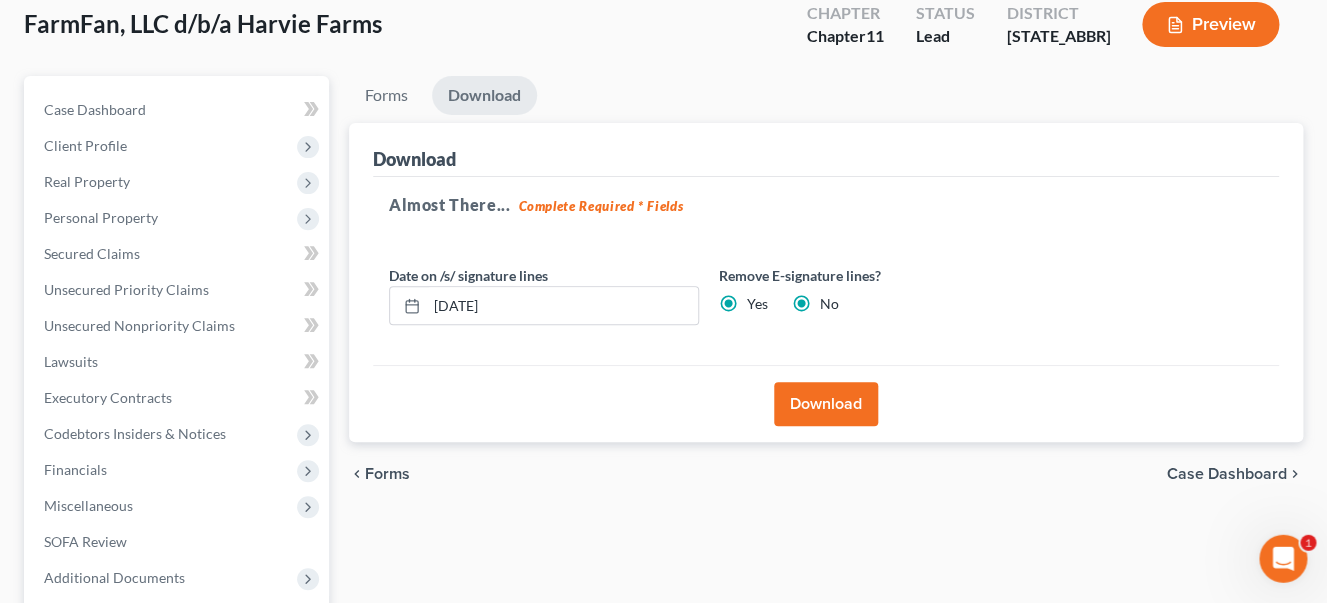 radio on "false" 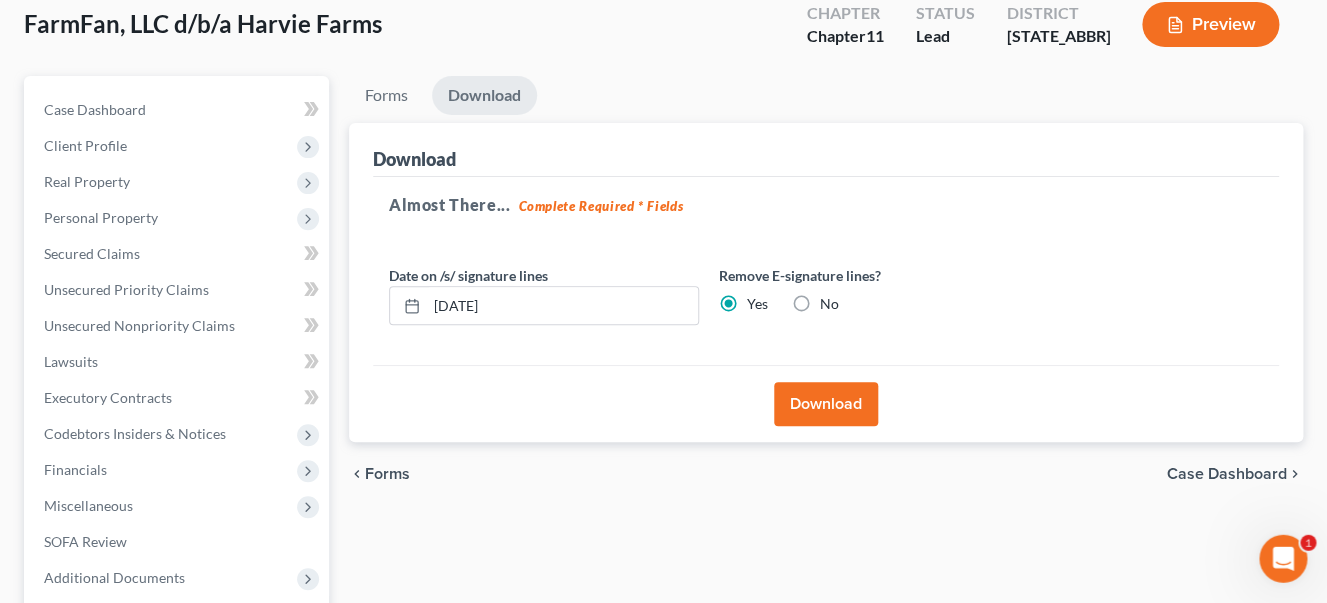 click on "Download" at bounding box center (826, 404) 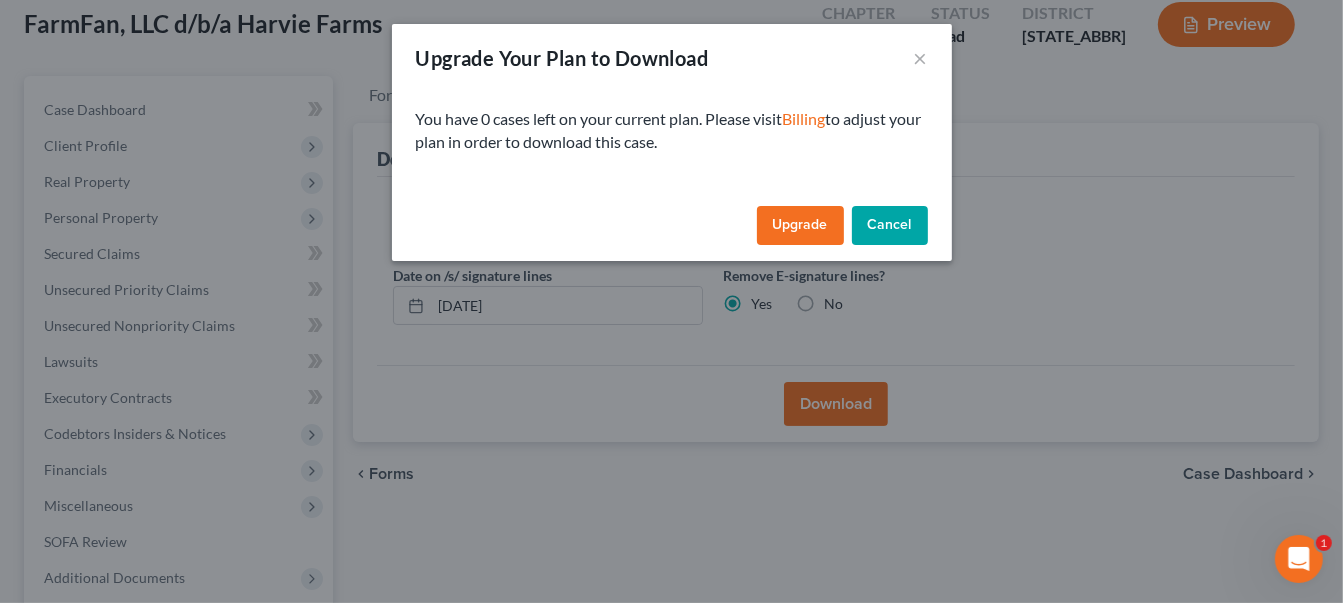 click on "Cancel" at bounding box center (890, 226) 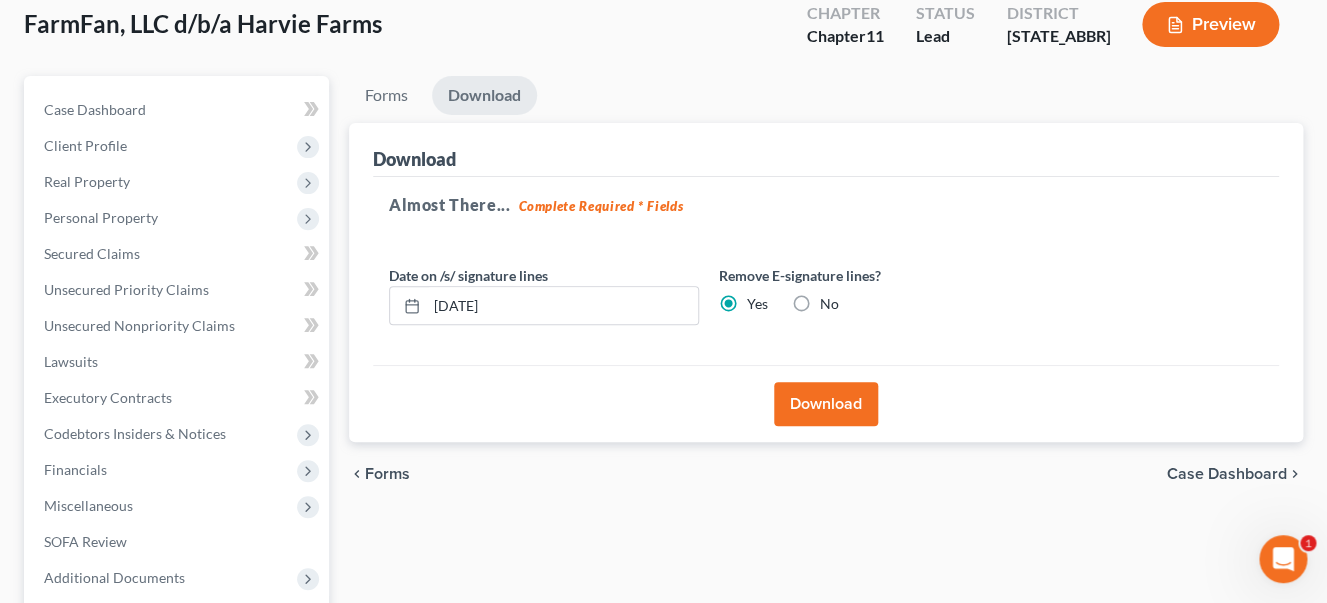 click on "Download" at bounding box center (826, 404) 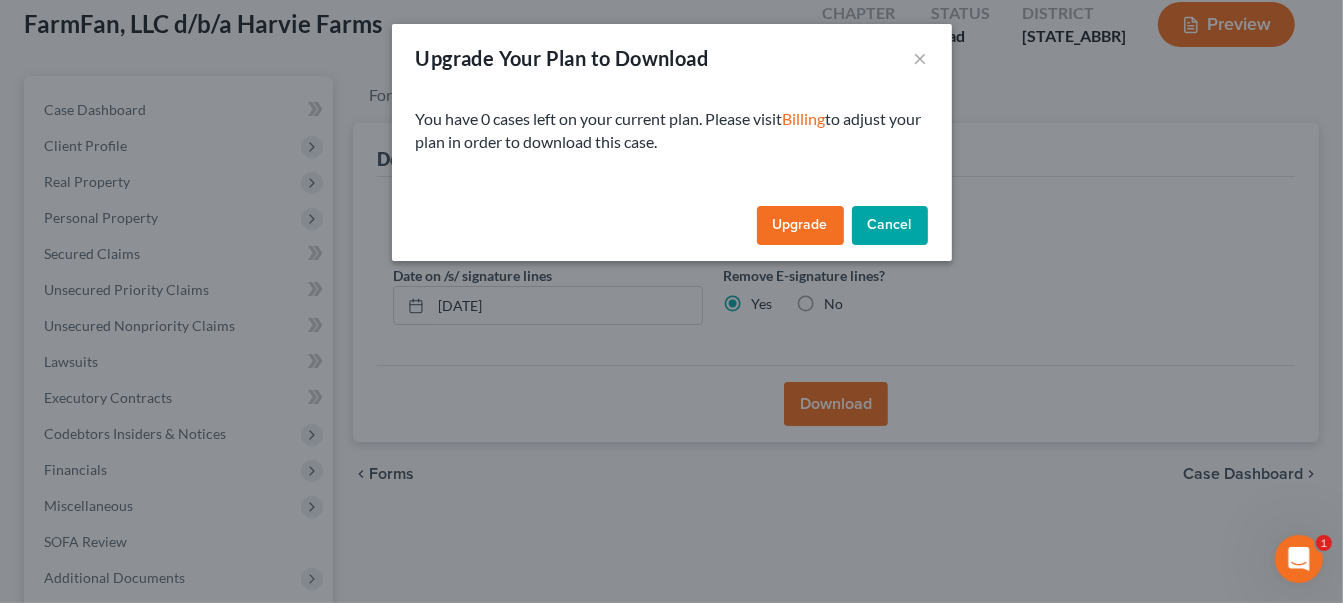 click on "Upgrade" at bounding box center (800, 226) 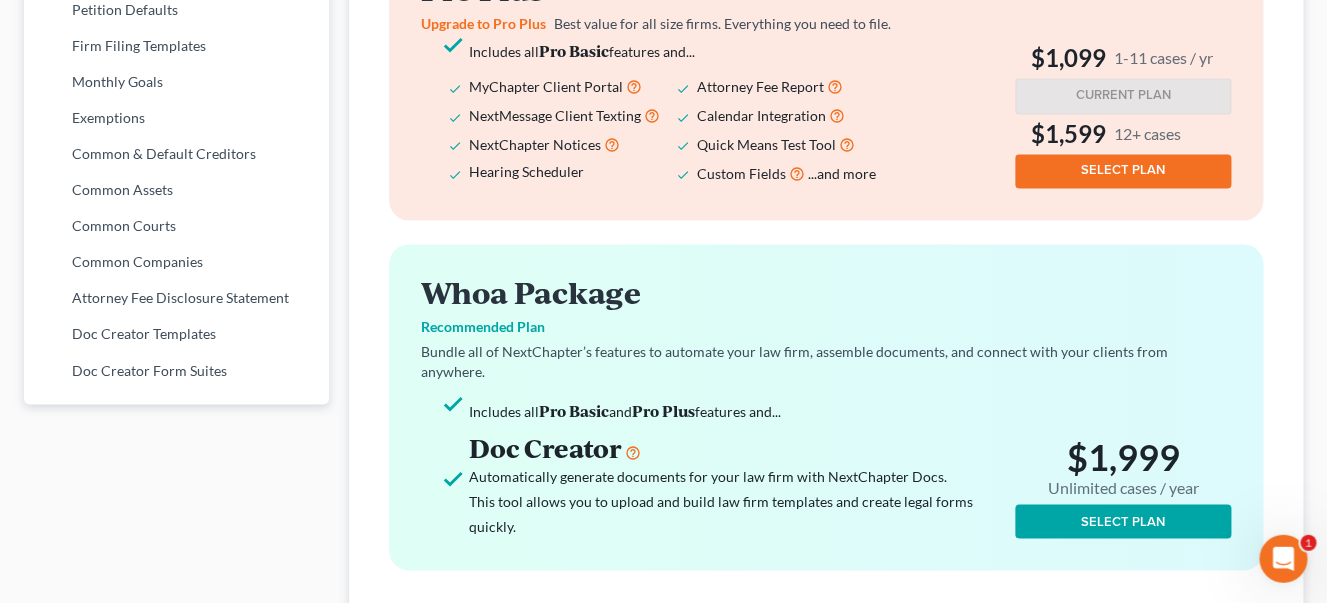 scroll, scrollTop: 1036, scrollLeft: 0, axis: vertical 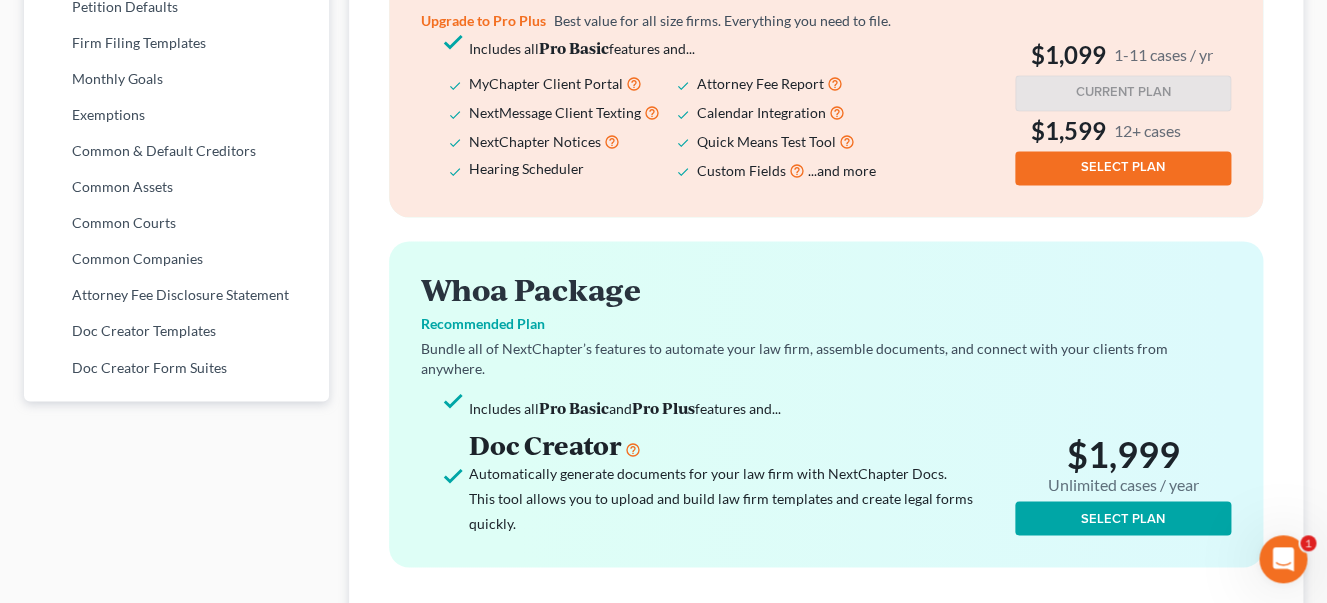 click on "SELECT PLAN" at bounding box center (1123, 518) 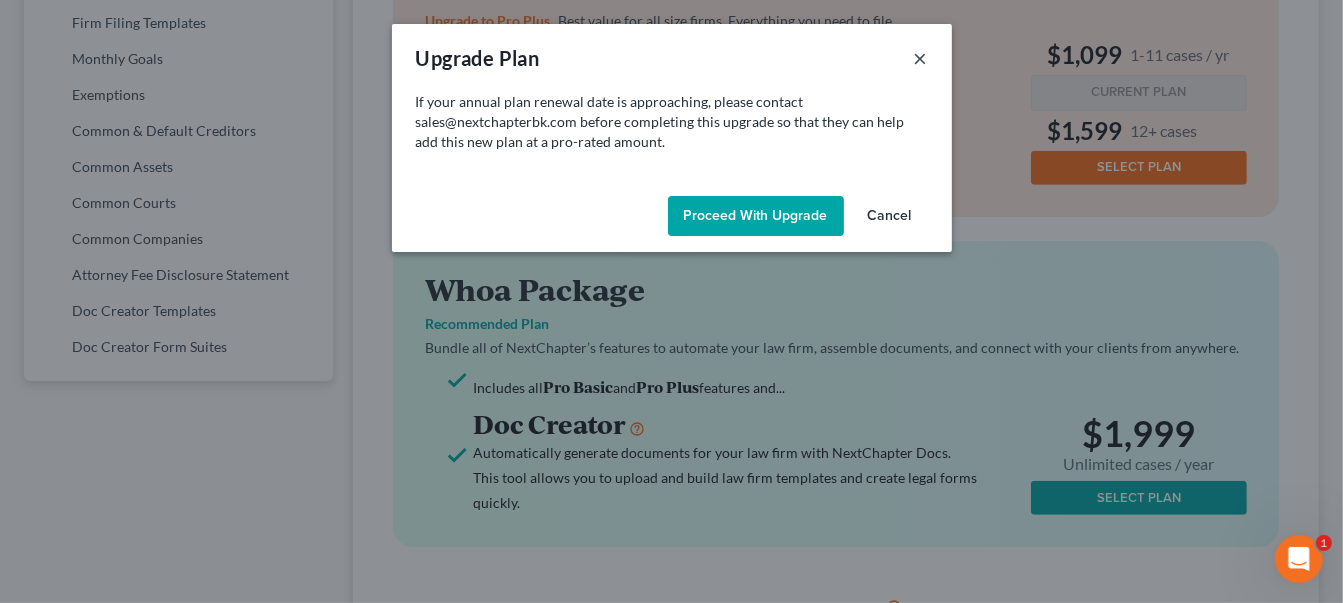 click on "×" at bounding box center [921, 58] 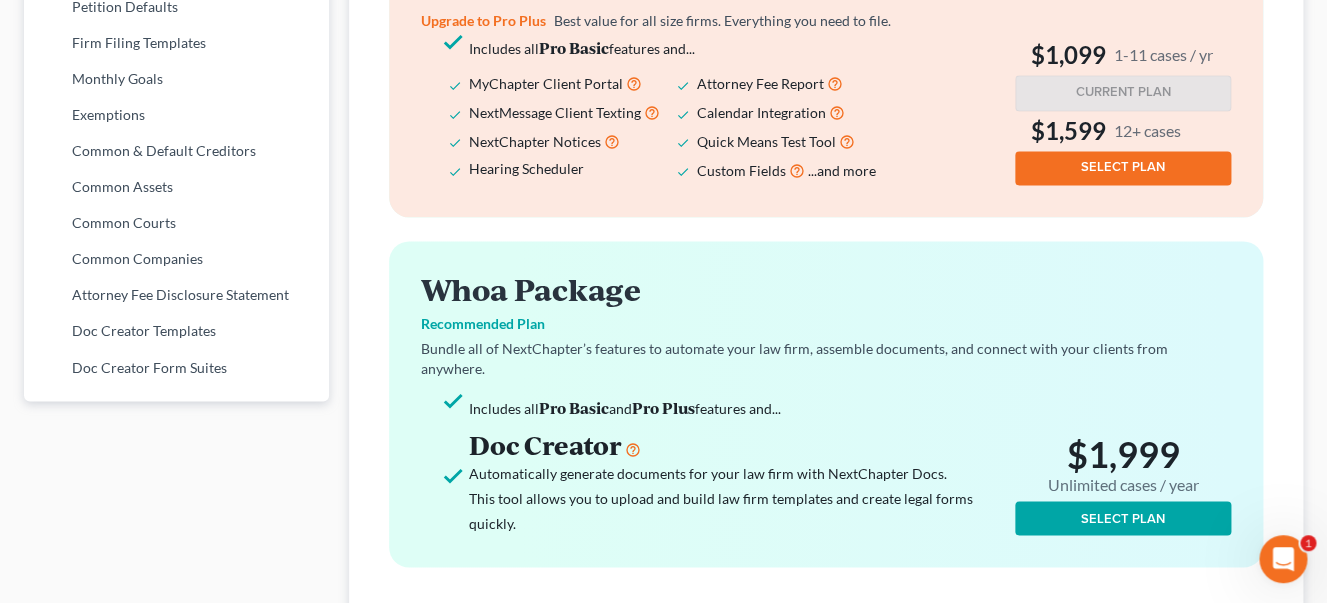 scroll, scrollTop: 469, scrollLeft: 0, axis: vertical 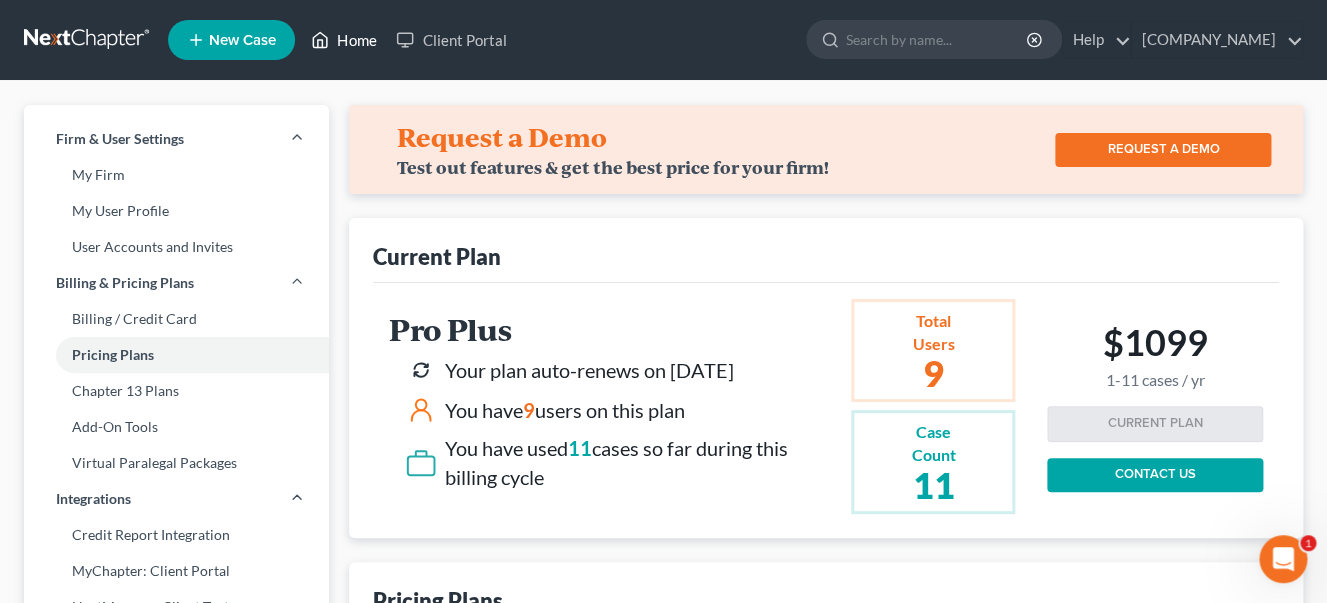 click on "Home" at bounding box center [343, 40] 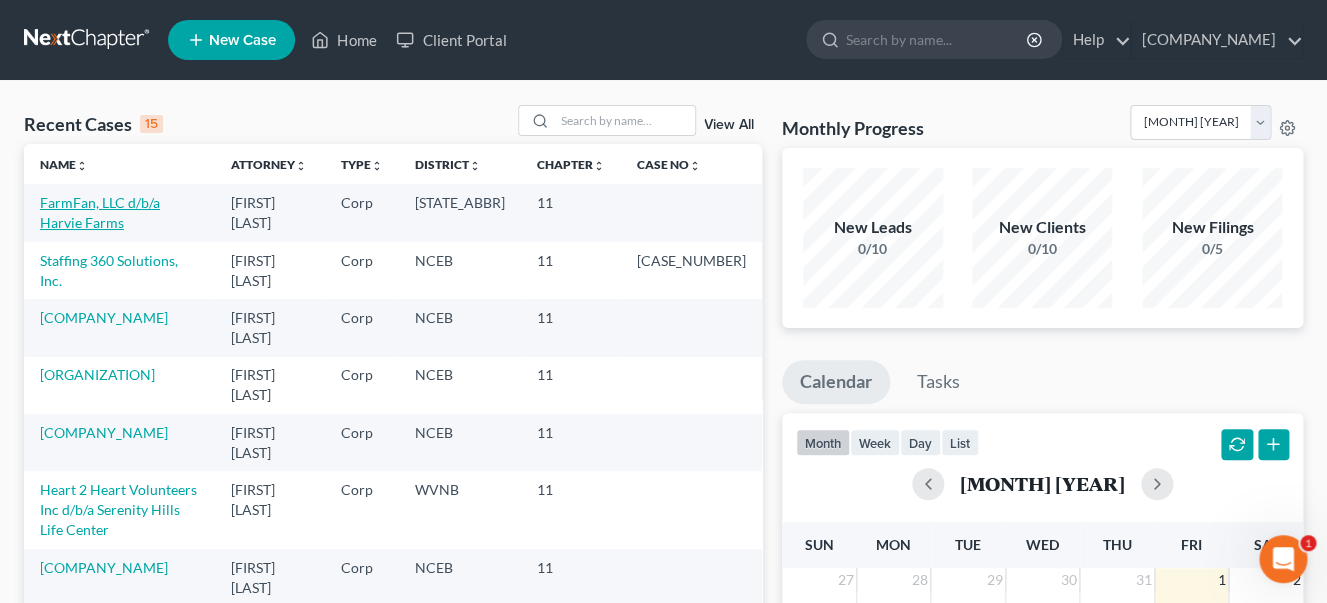 click on "FarmFan, LLC d/b/a Harvie Farms" at bounding box center [100, 212] 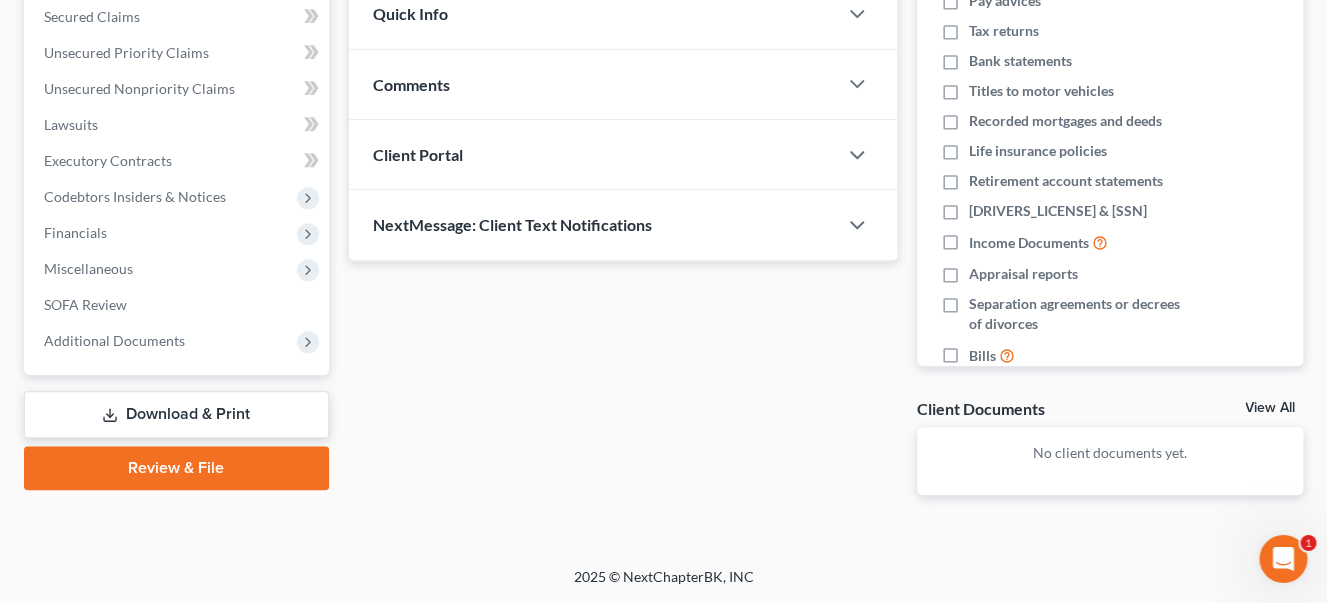 scroll, scrollTop: 366, scrollLeft: 0, axis: vertical 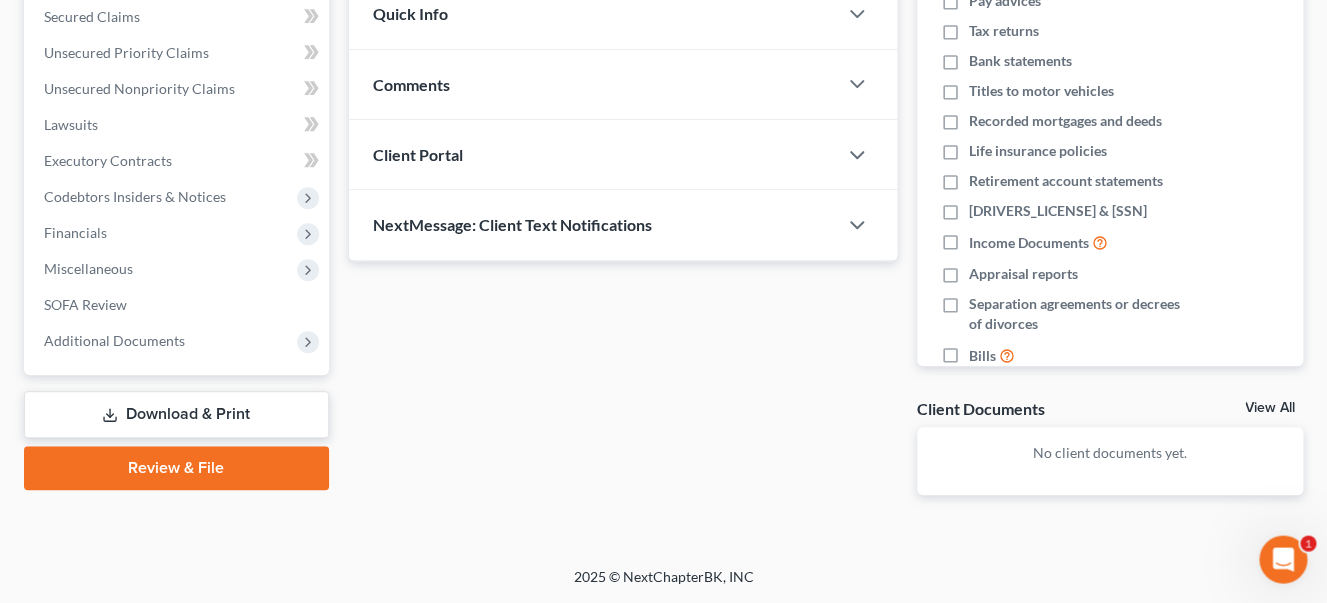 click on "Review & File" at bounding box center [176, 468] 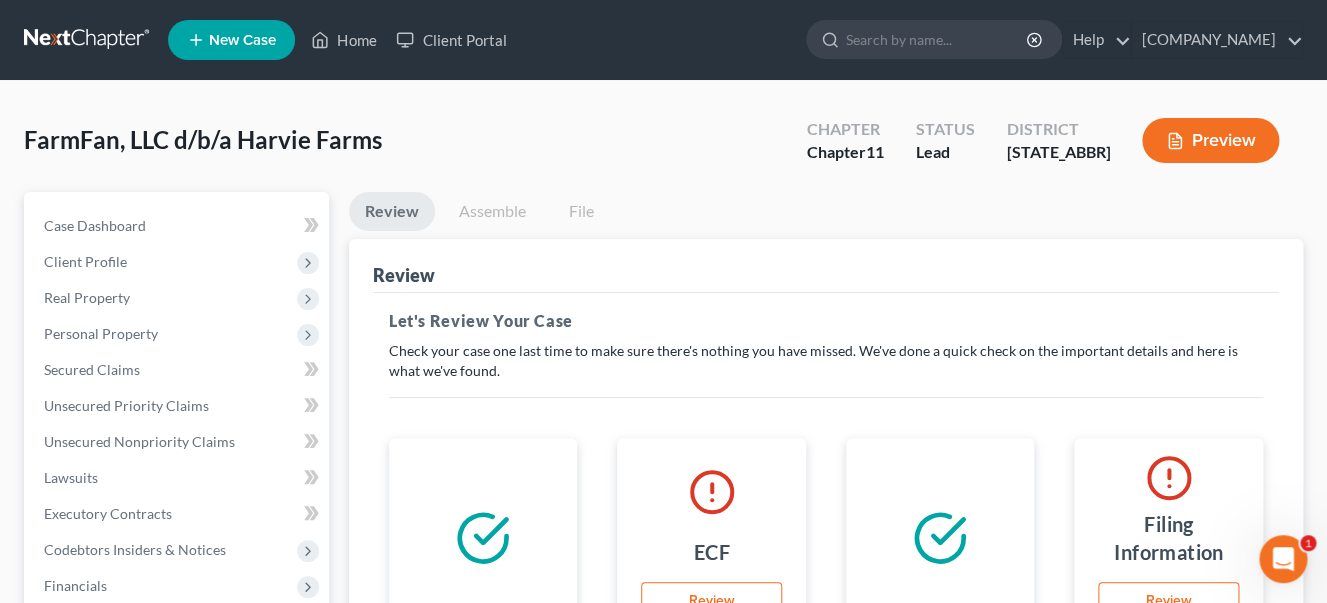 click on "Assemble" at bounding box center [492, 211] 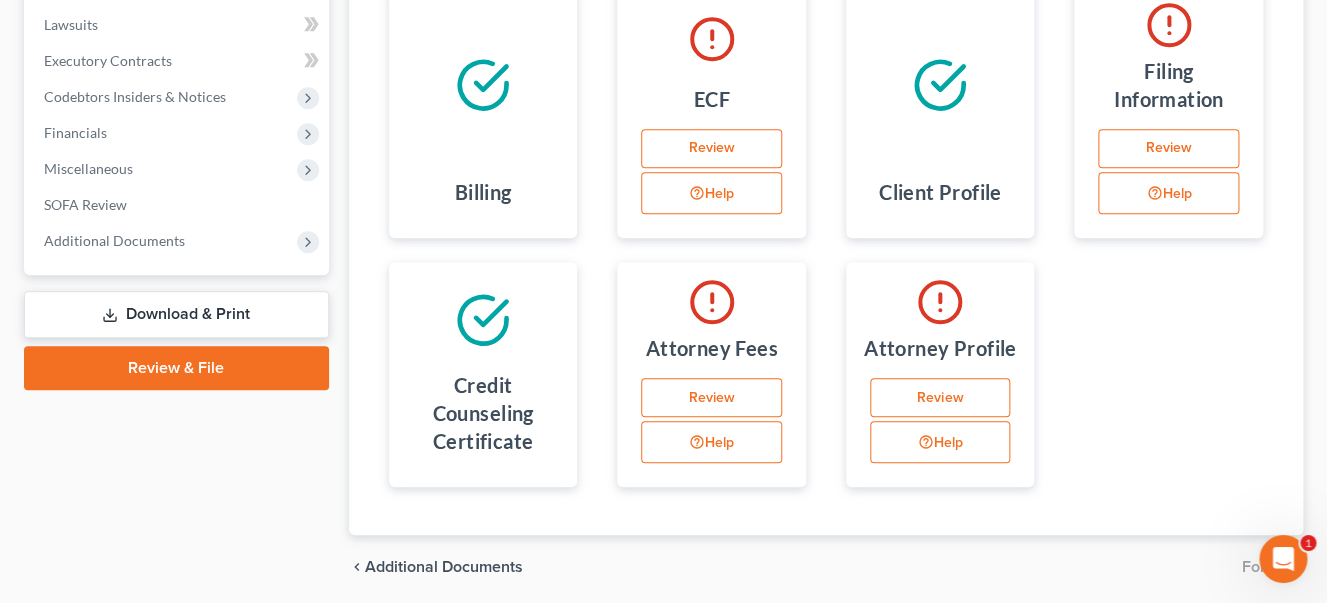 scroll, scrollTop: 455, scrollLeft: 0, axis: vertical 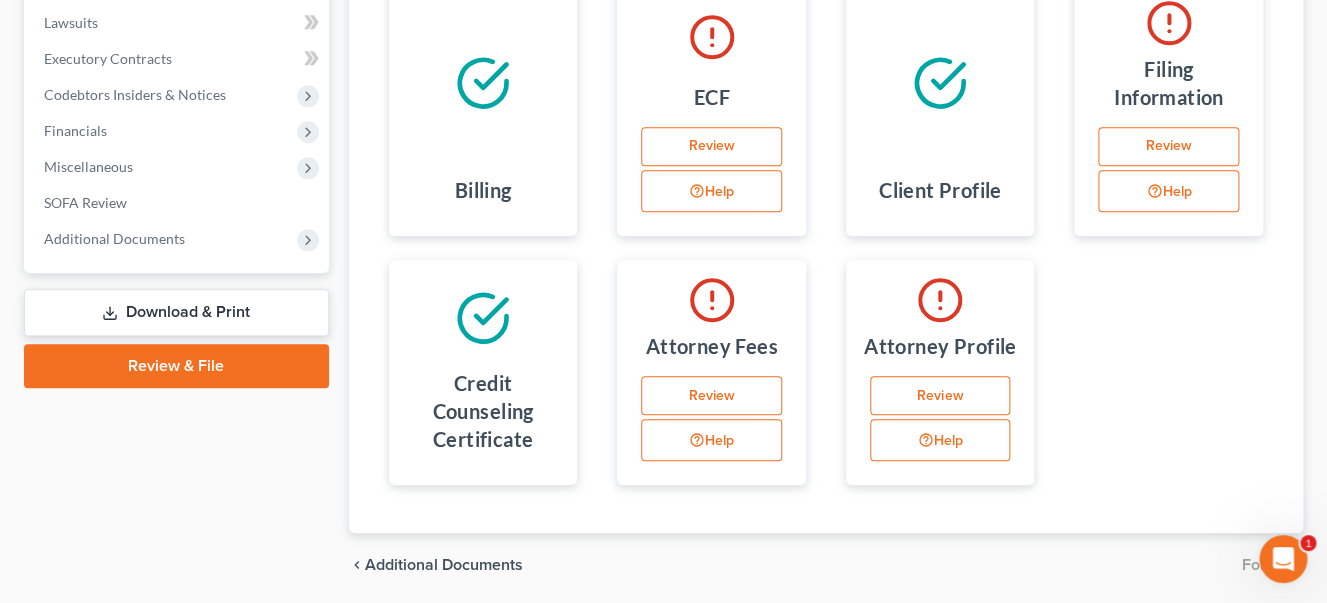 click on "Download & Print" at bounding box center [176, 312] 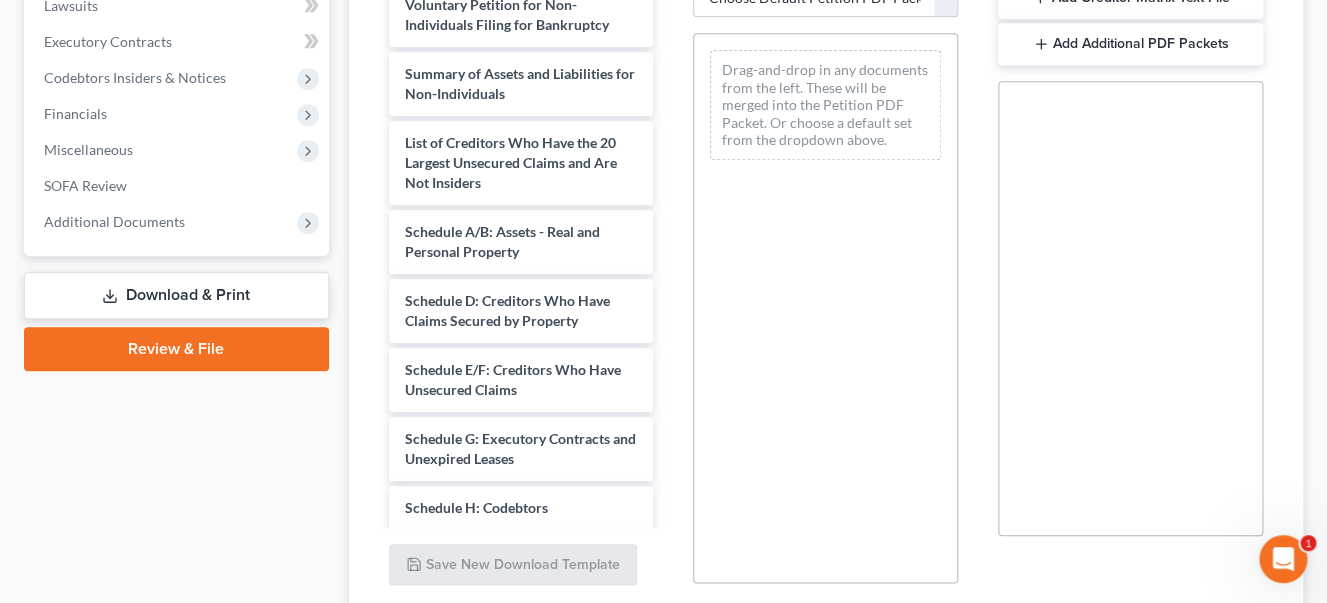 scroll, scrollTop: 297, scrollLeft: 0, axis: vertical 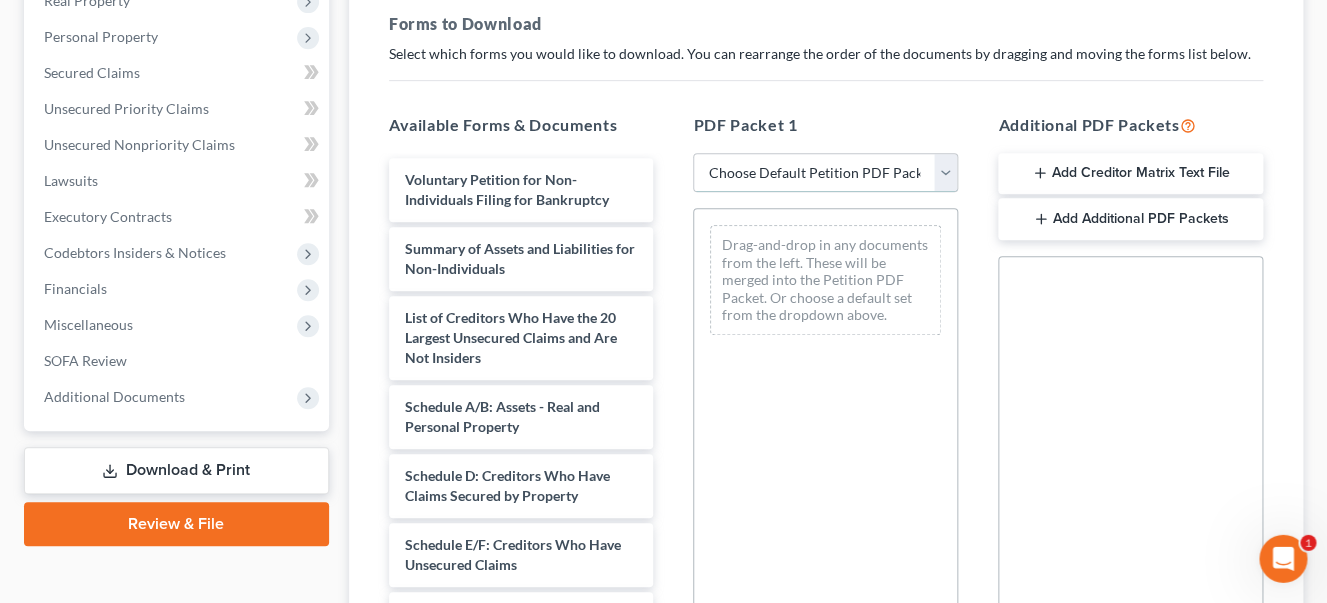 click on "Choose Default Petition PDF Packet Complete Bankruptcy Petition (all forms and schedules) Emergency Filing Forms (Petition and Creditor List Only) Amended Forms Signature Pages Only" at bounding box center [825, 173] 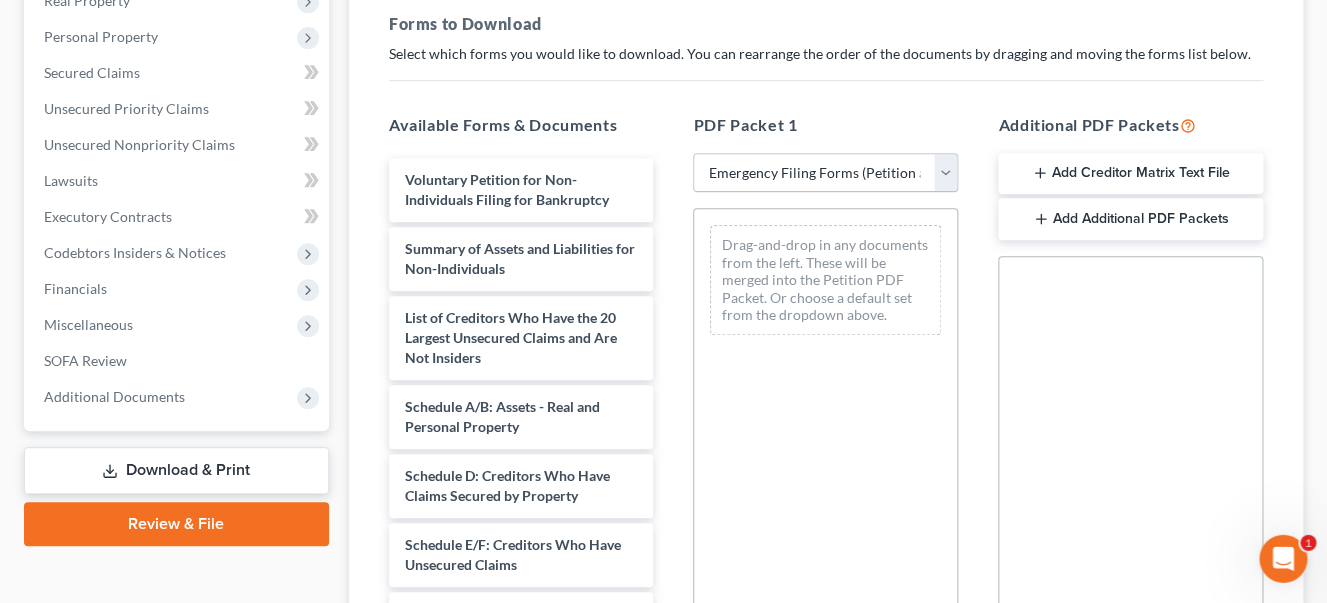click on "Emergency Filing Forms (Petition and Creditor List Only)" at bounding box center [0, 0] 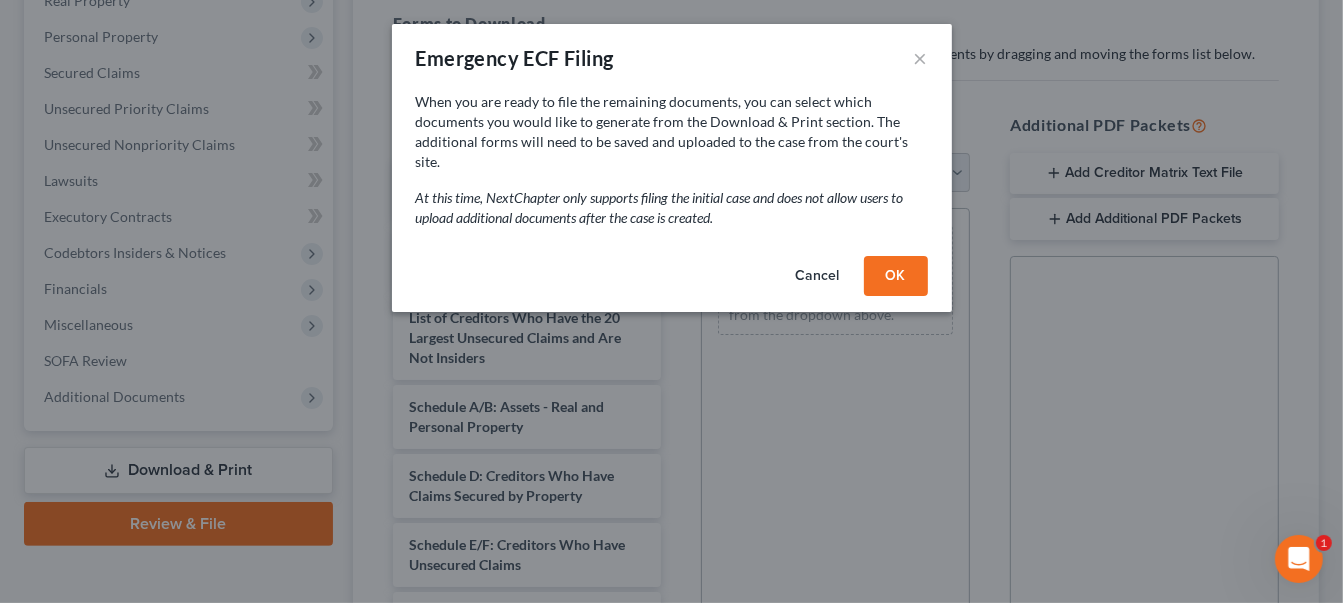 click on "OK" at bounding box center (896, 276) 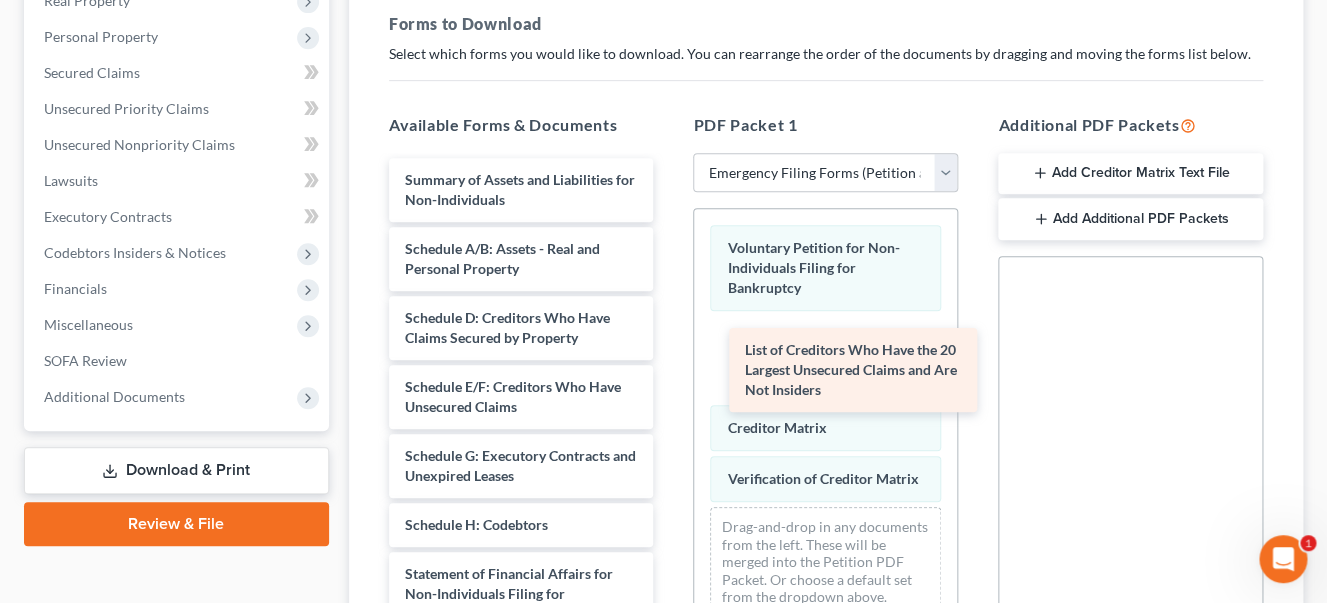 drag, startPoint x: 546, startPoint y: 271, endPoint x: 884, endPoint y: 371, distance: 352.48264 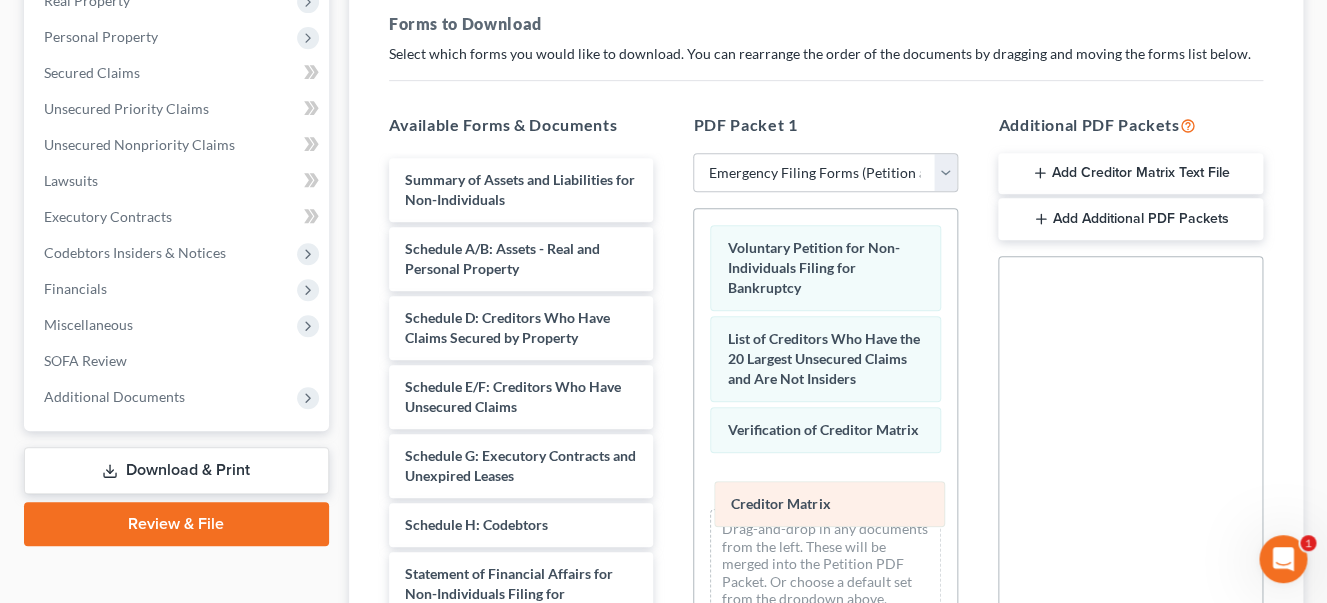 drag, startPoint x: 818, startPoint y: 419, endPoint x: 822, endPoint y: 495, distance: 76.105194 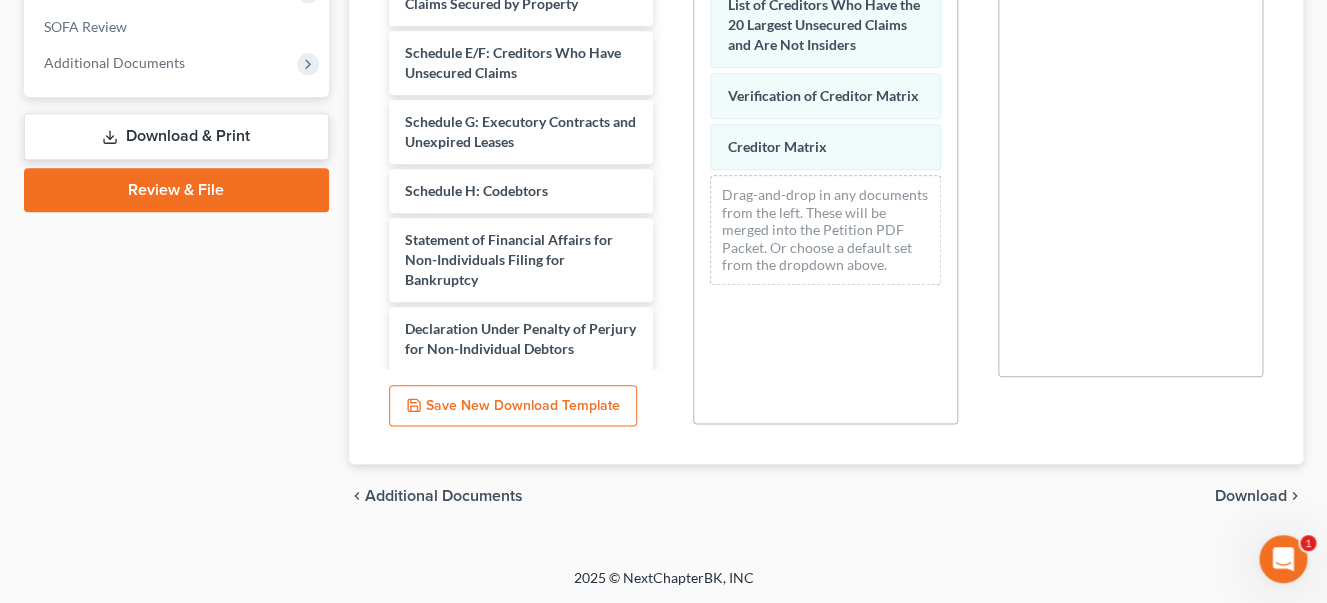 scroll, scrollTop: 625, scrollLeft: 0, axis: vertical 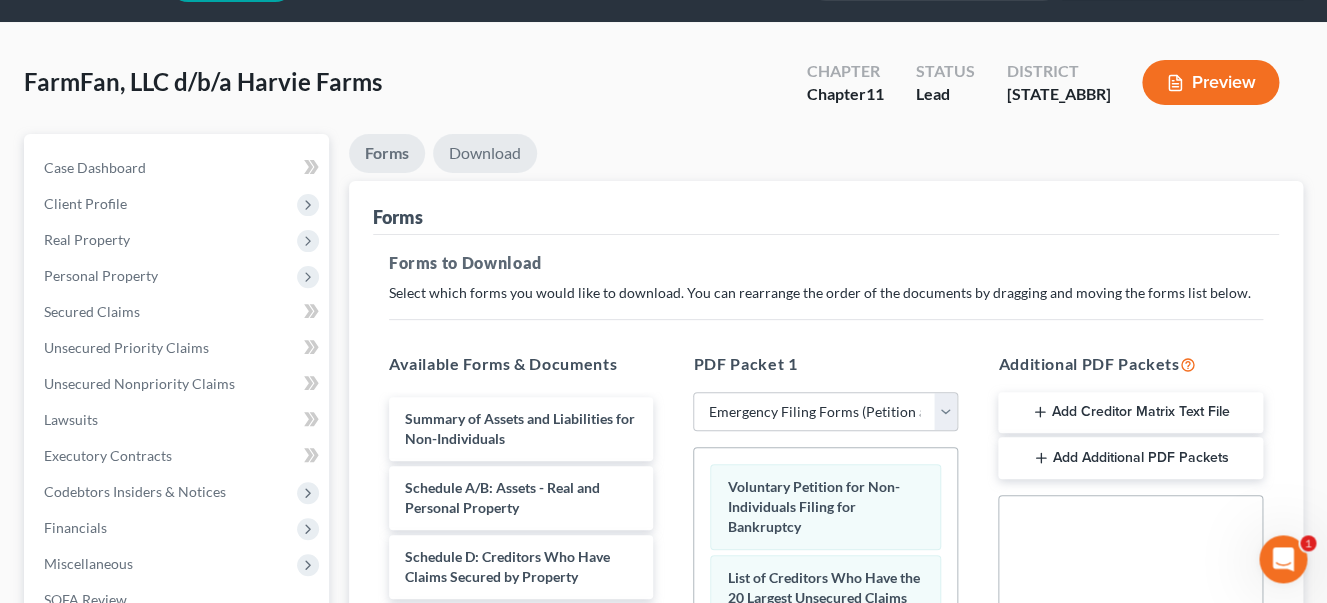 click on "Download" at bounding box center (485, 153) 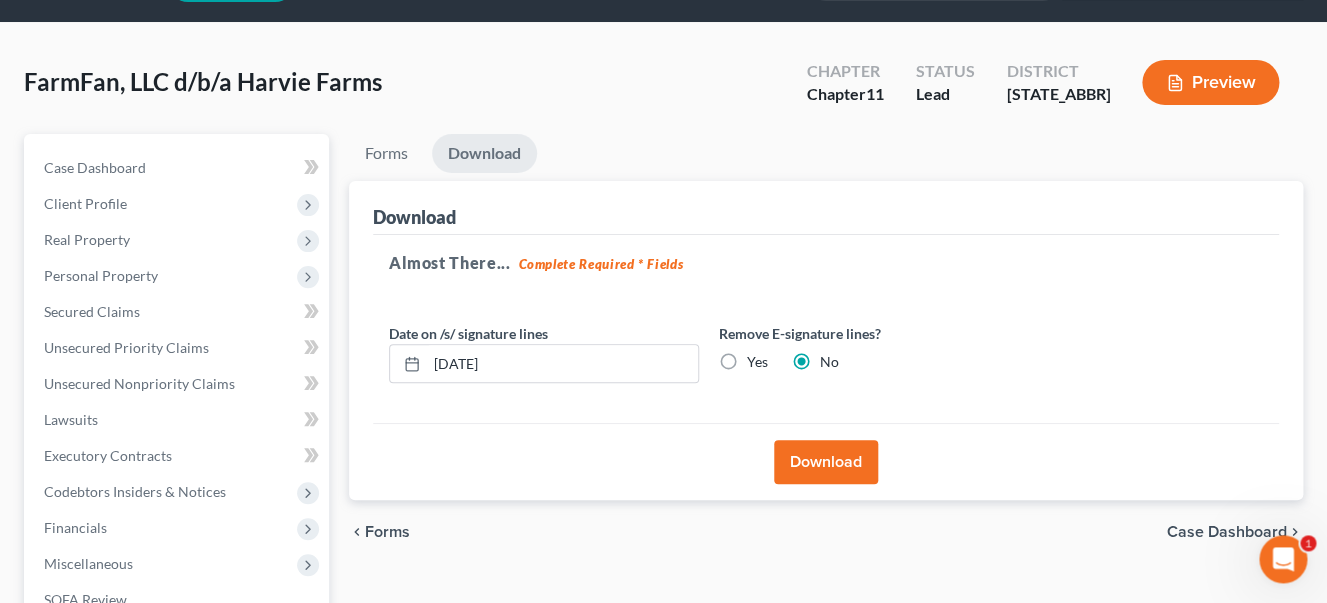 click on "Download" at bounding box center (826, 462) 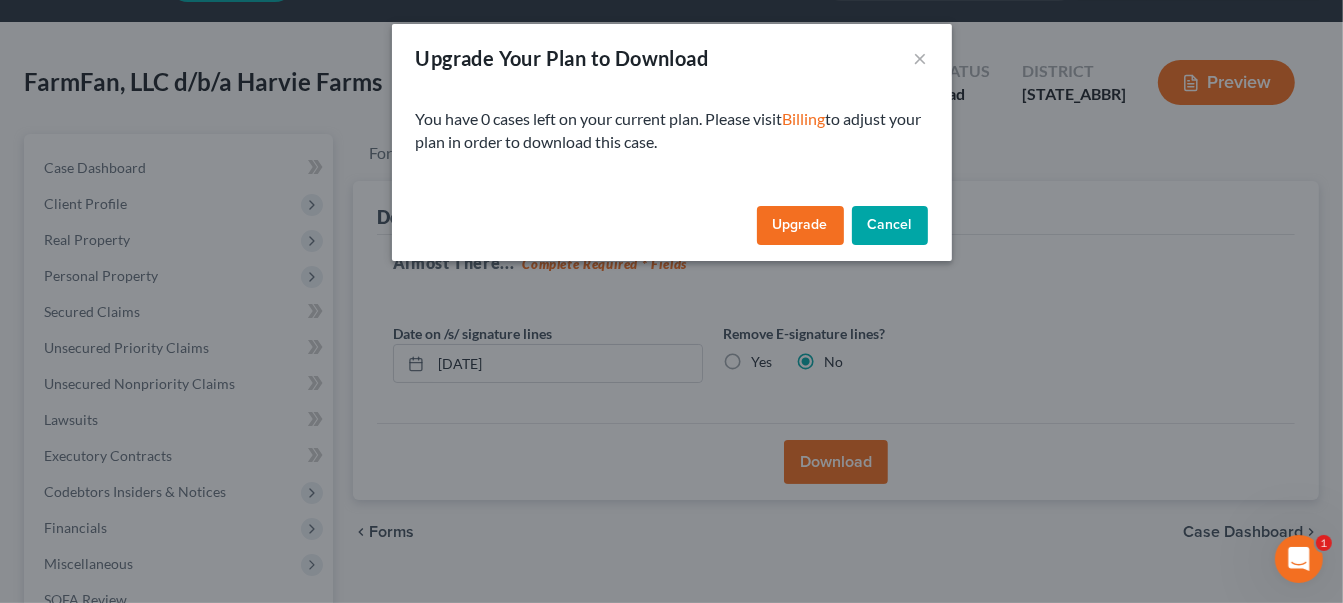 click on "Upgrade" at bounding box center (800, 226) 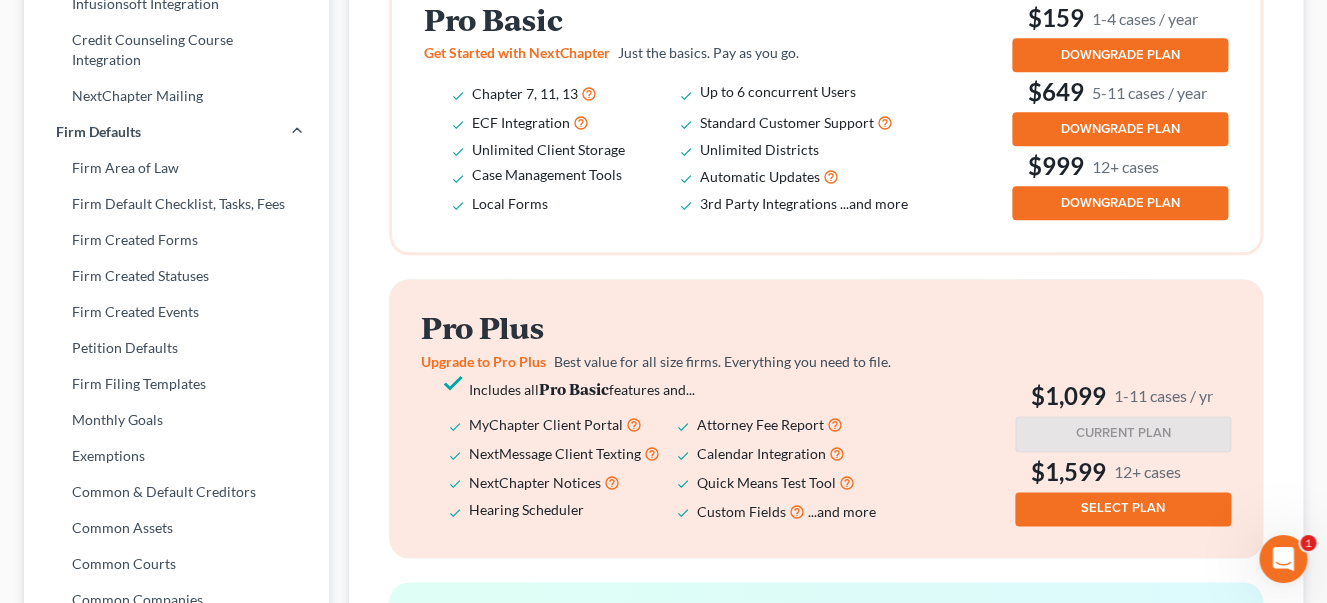 scroll, scrollTop: 702, scrollLeft: 0, axis: vertical 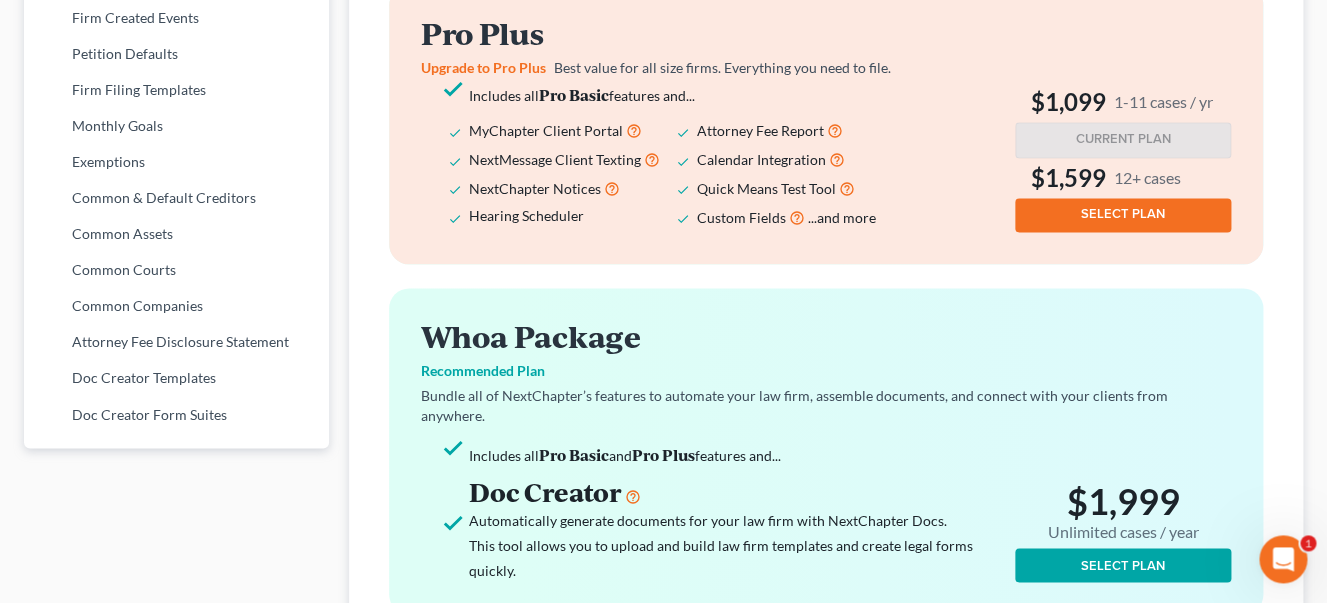 click on "SELECT PLAN" at bounding box center (1123, 565) 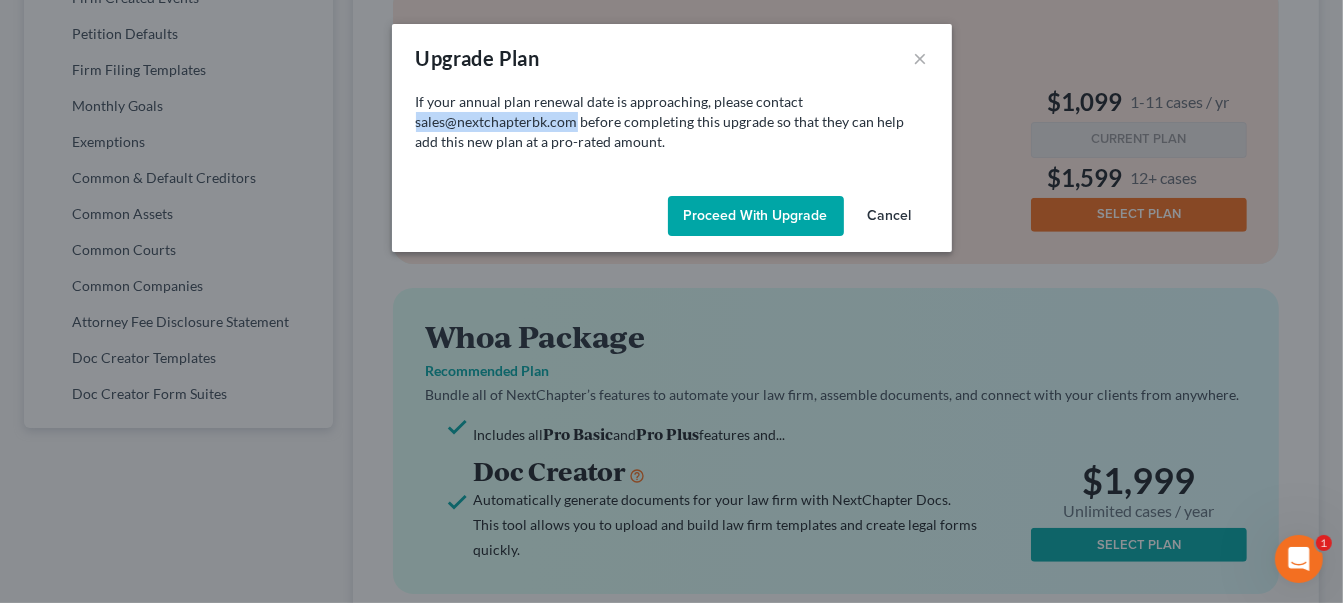 drag, startPoint x: 576, startPoint y: 122, endPoint x: 413, endPoint y: 122, distance: 163 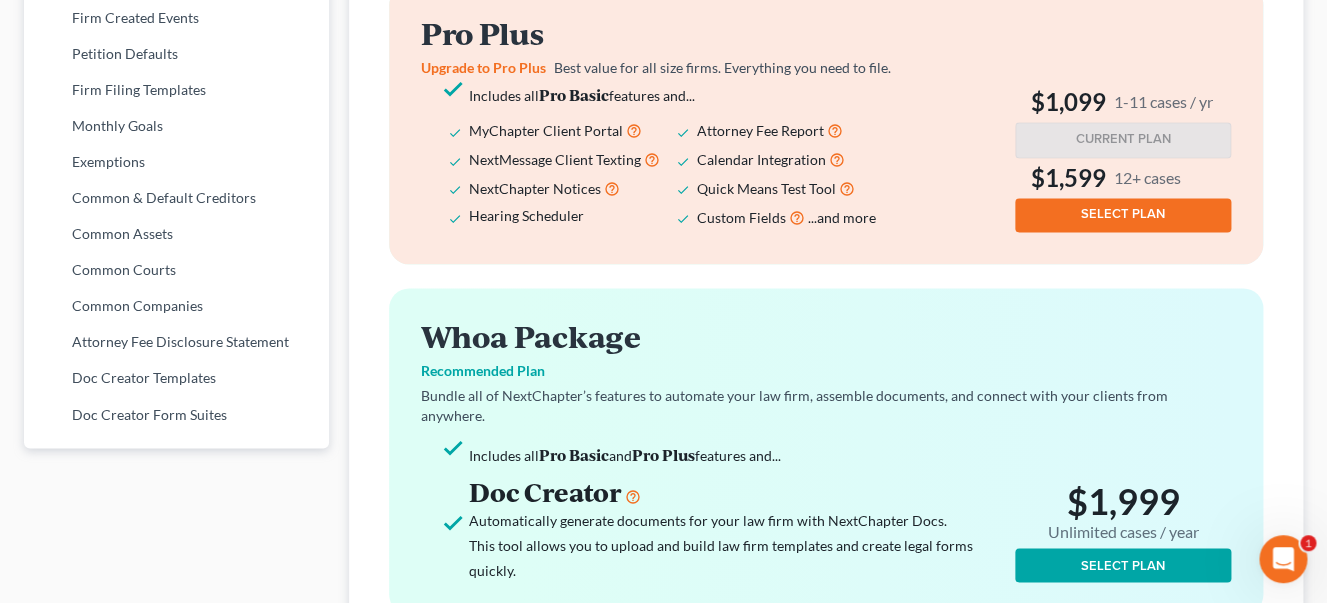scroll, scrollTop: 421, scrollLeft: 0, axis: vertical 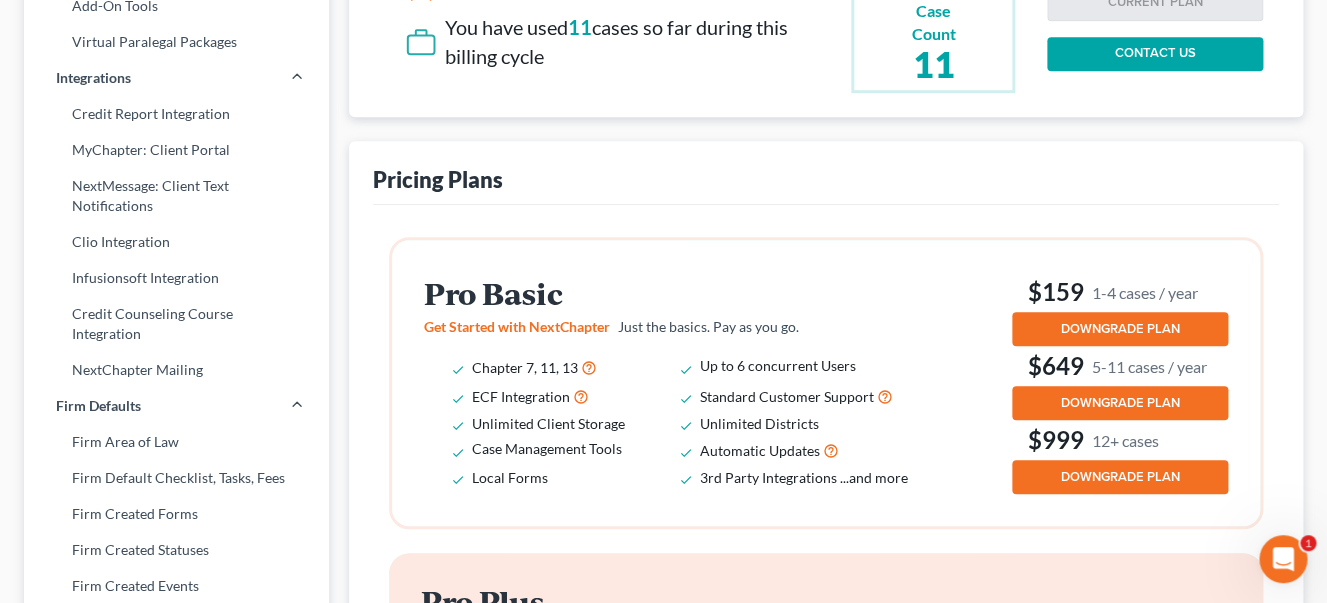 click on "CONTACT US" at bounding box center [1155, 54] 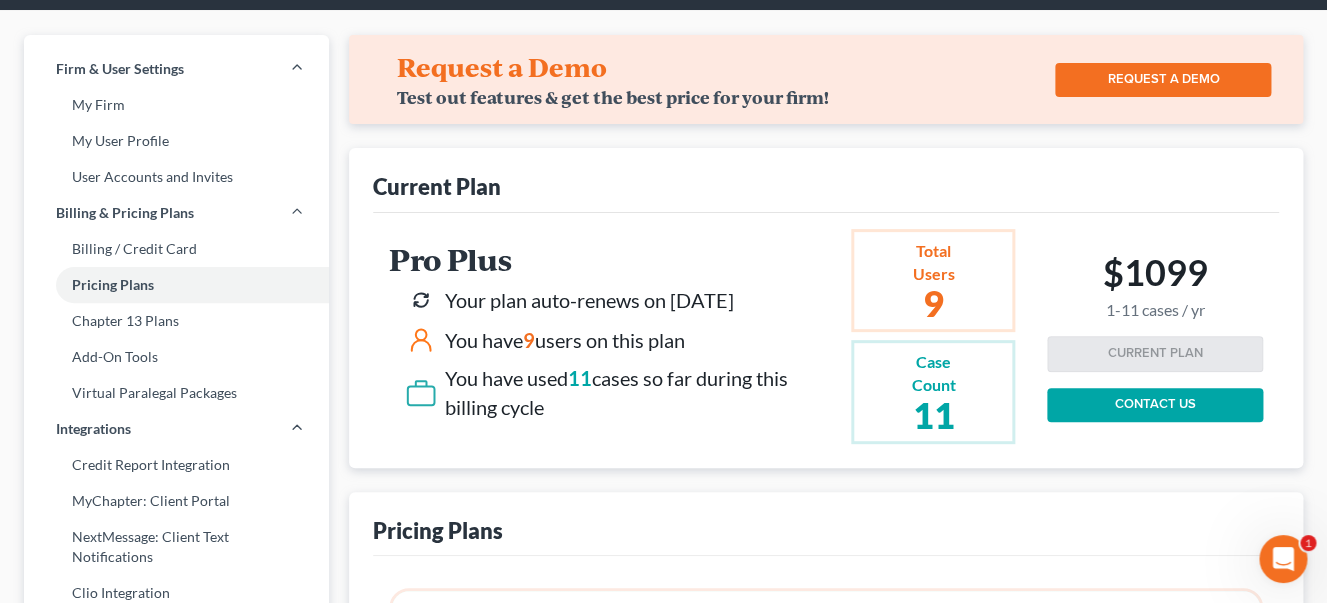 scroll, scrollTop: 0, scrollLeft: 0, axis: both 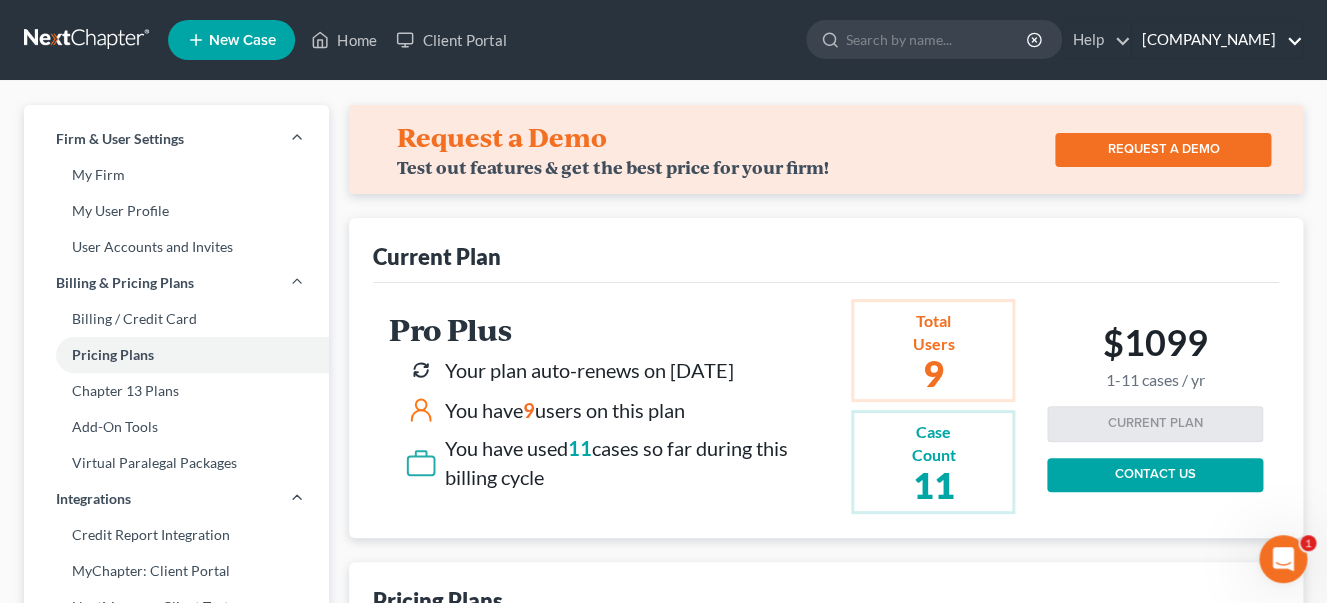 click on "[COMPANY_NAME]" at bounding box center (1217, 40) 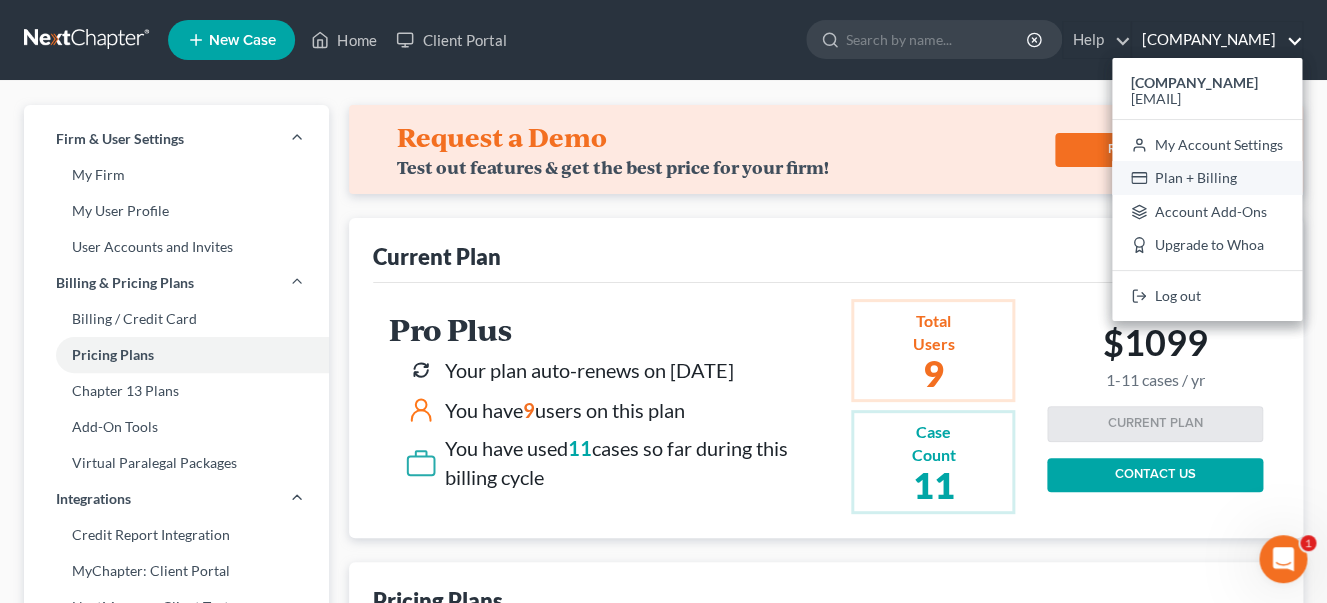 click on "Plan + Billing" at bounding box center (1207, 178) 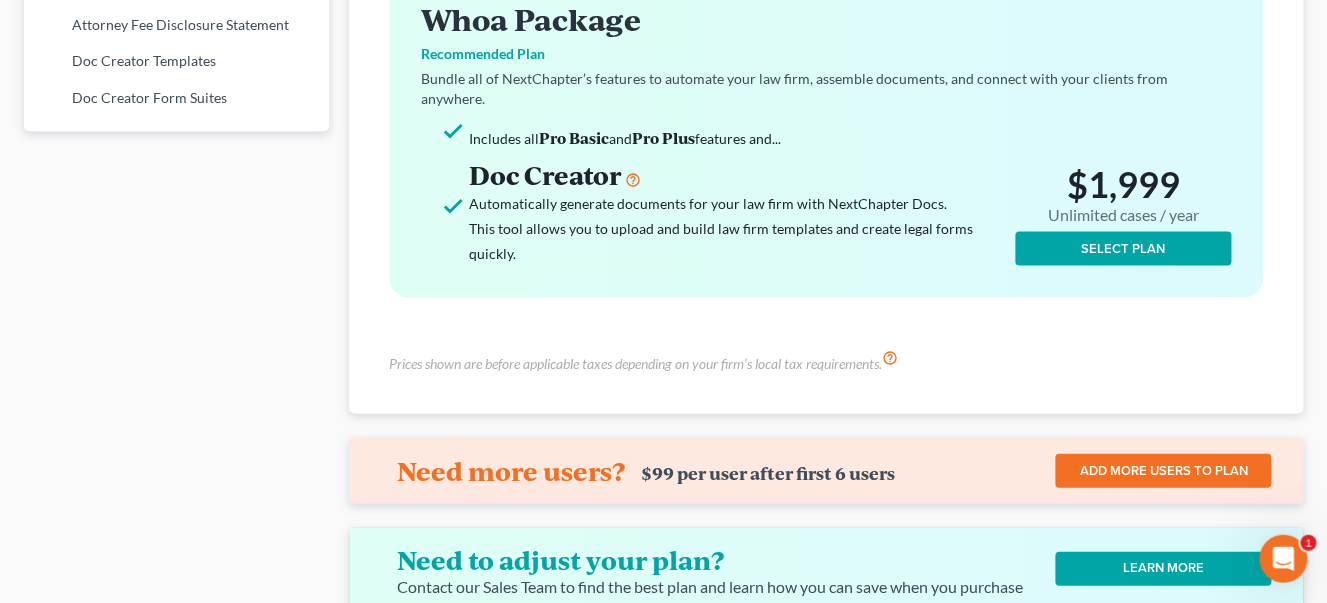 scroll, scrollTop: 1302, scrollLeft: 0, axis: vertical 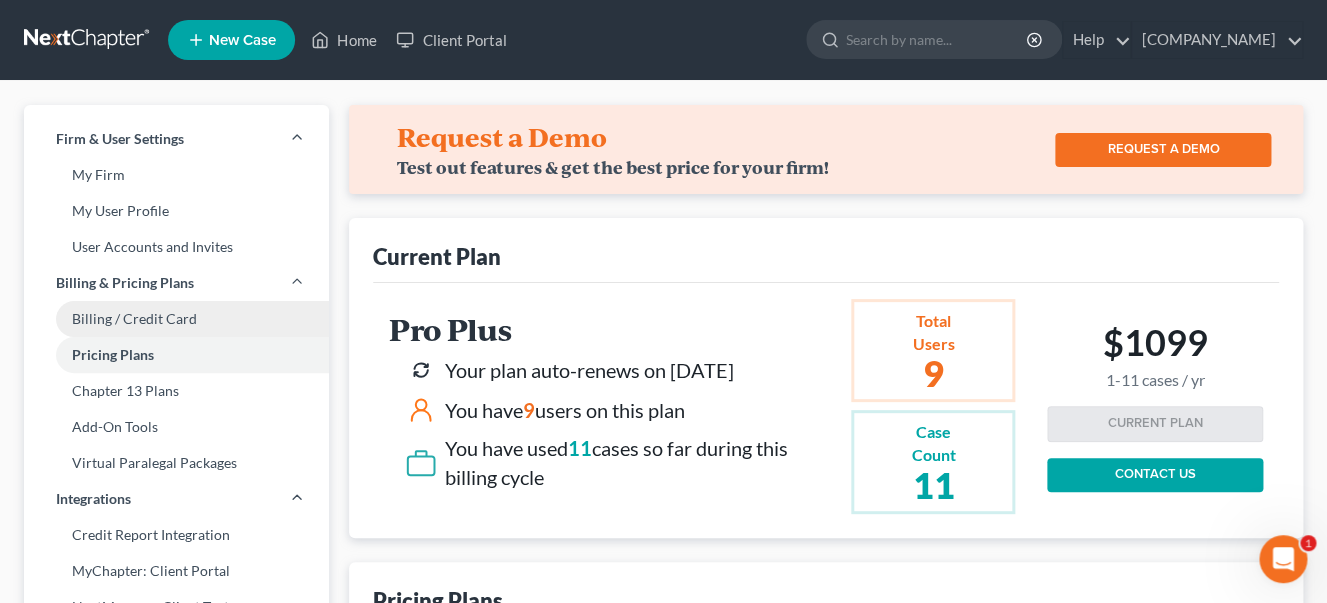 click on "Billing / Credit Card" at bounding box center [176, 319] 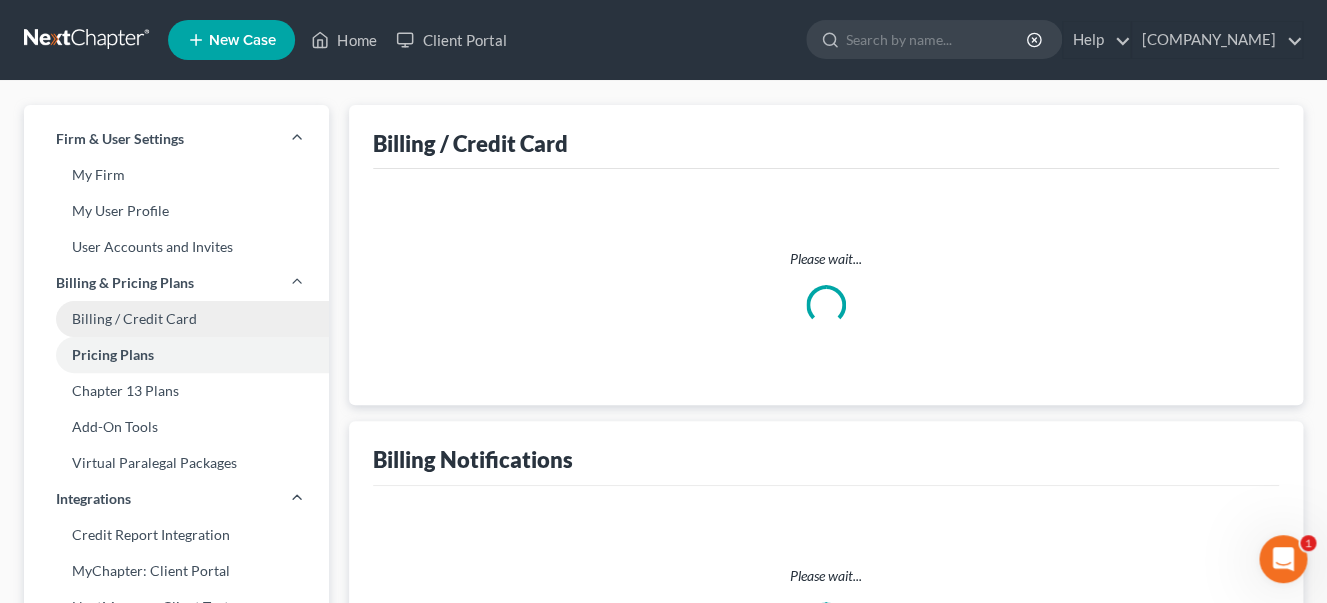 select on "[NUMBER]" 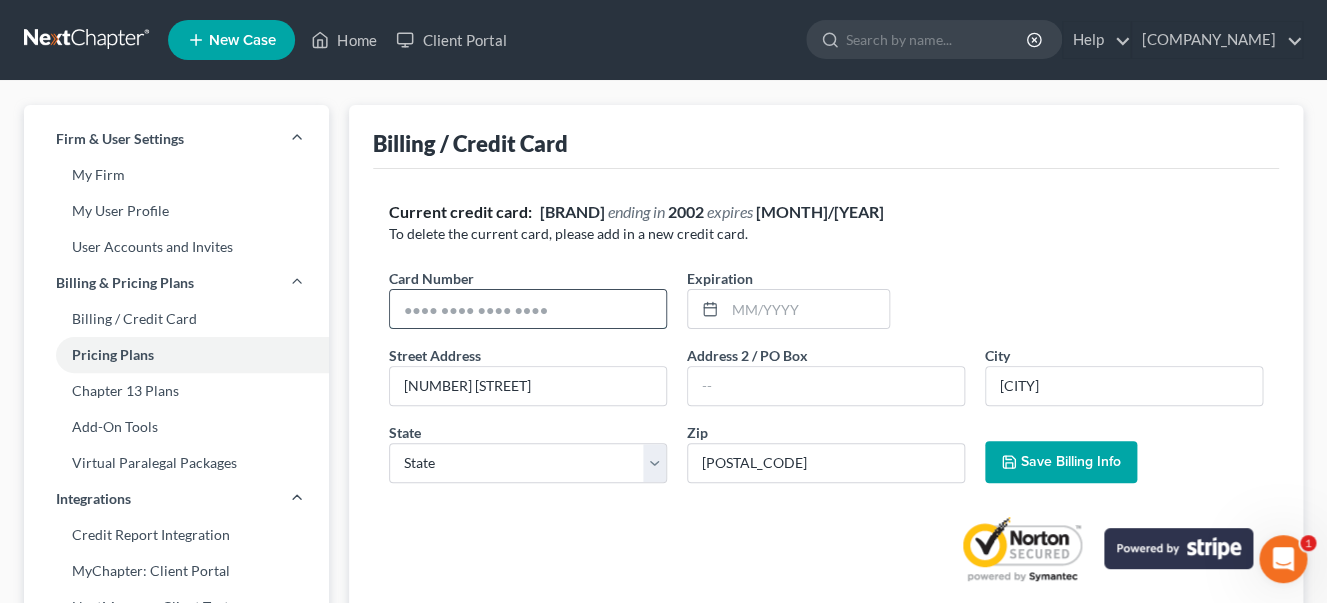 click at bounding box center [528, 309] 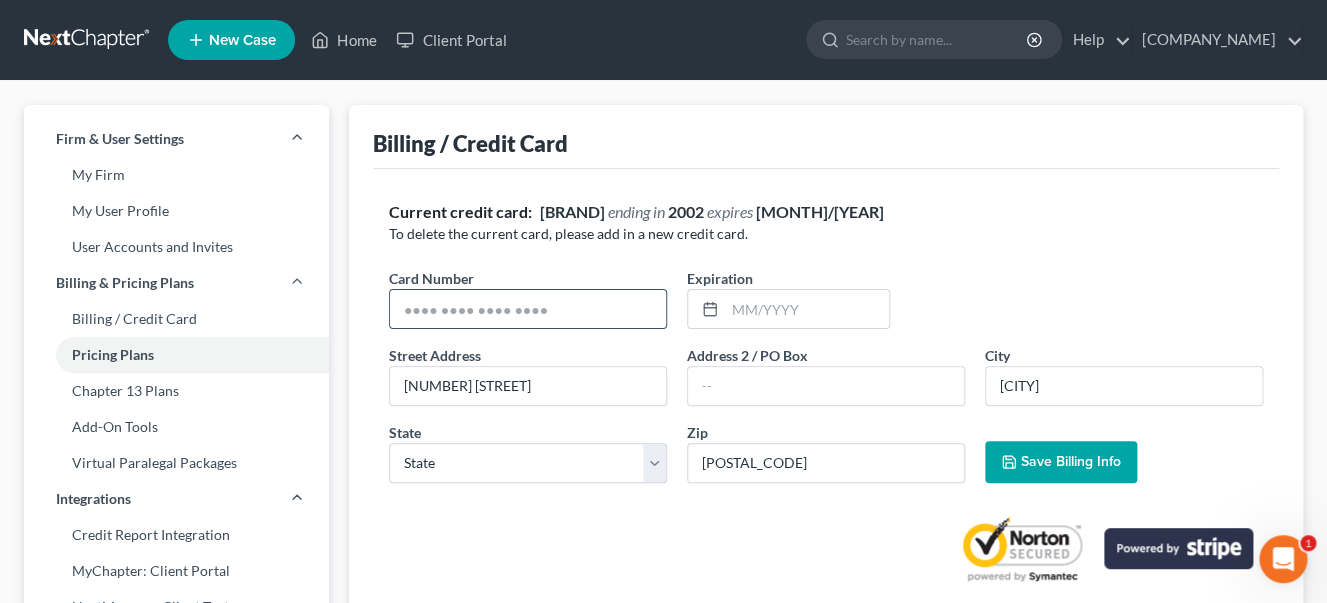 drag, startPoint x: 579, startPoint y: 307, endPoint x: 333, endPoint y: 306, distance: 246.00203 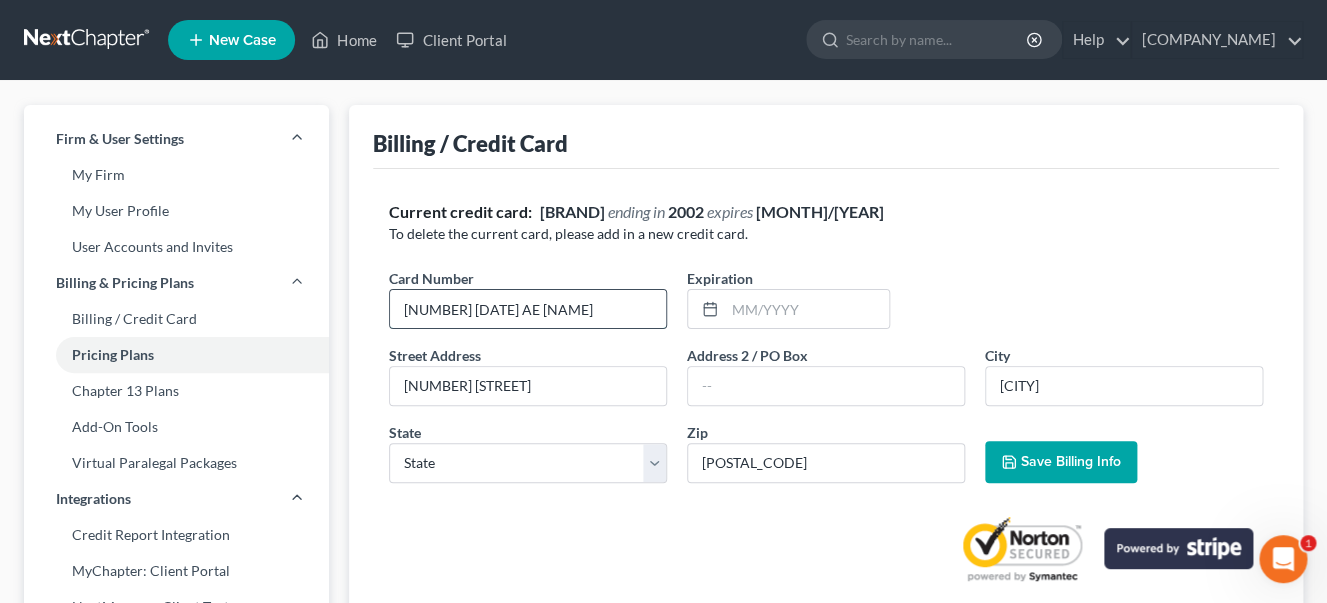 scroll, scrollTop: 0, scrollLeft: 0, axis: both 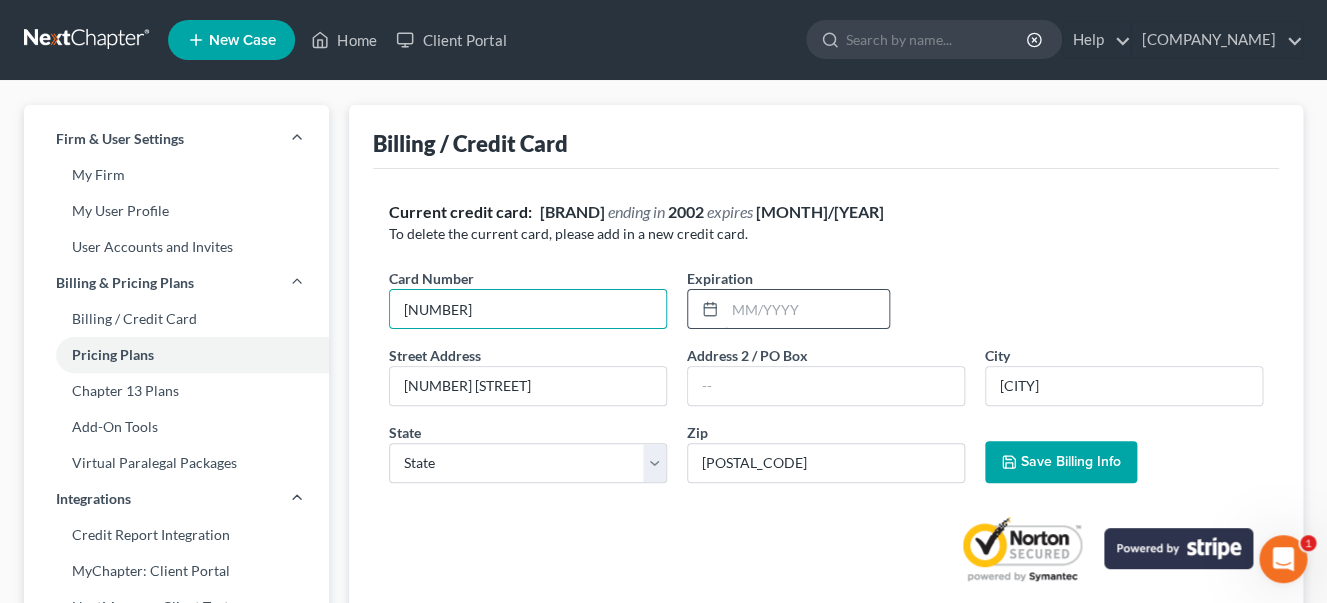 type on "[NUMBER]" 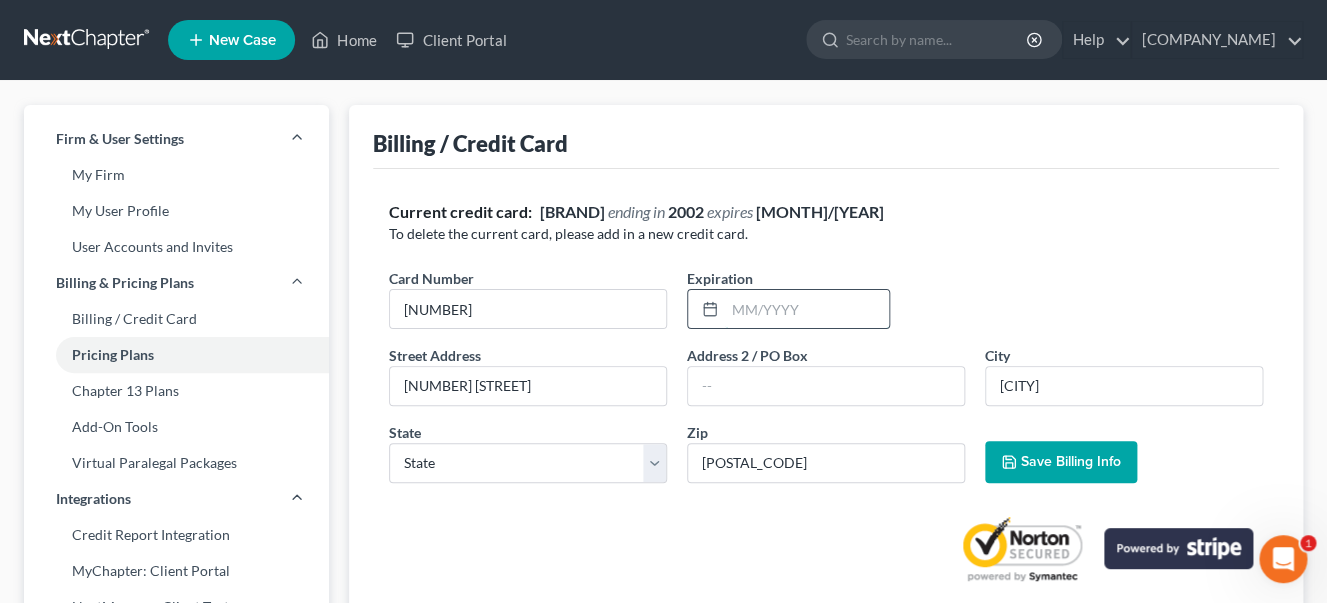 click at bounding box center (807, 309) 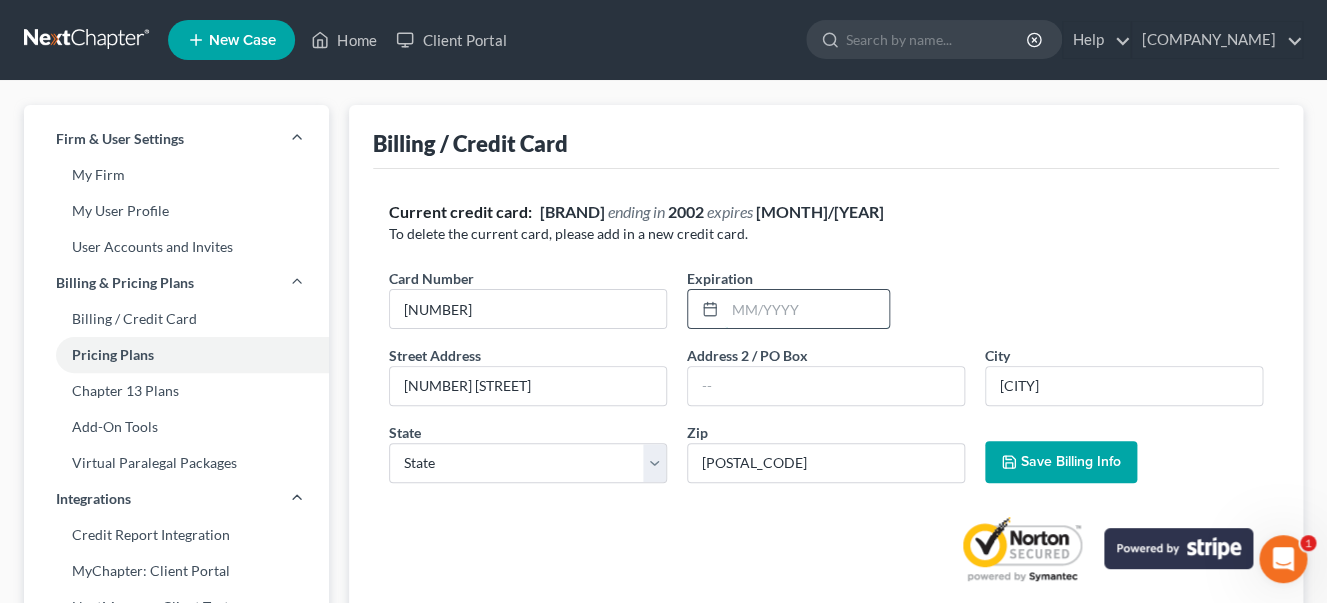 paste on "[NUMBER] [DATE] [NAME]" 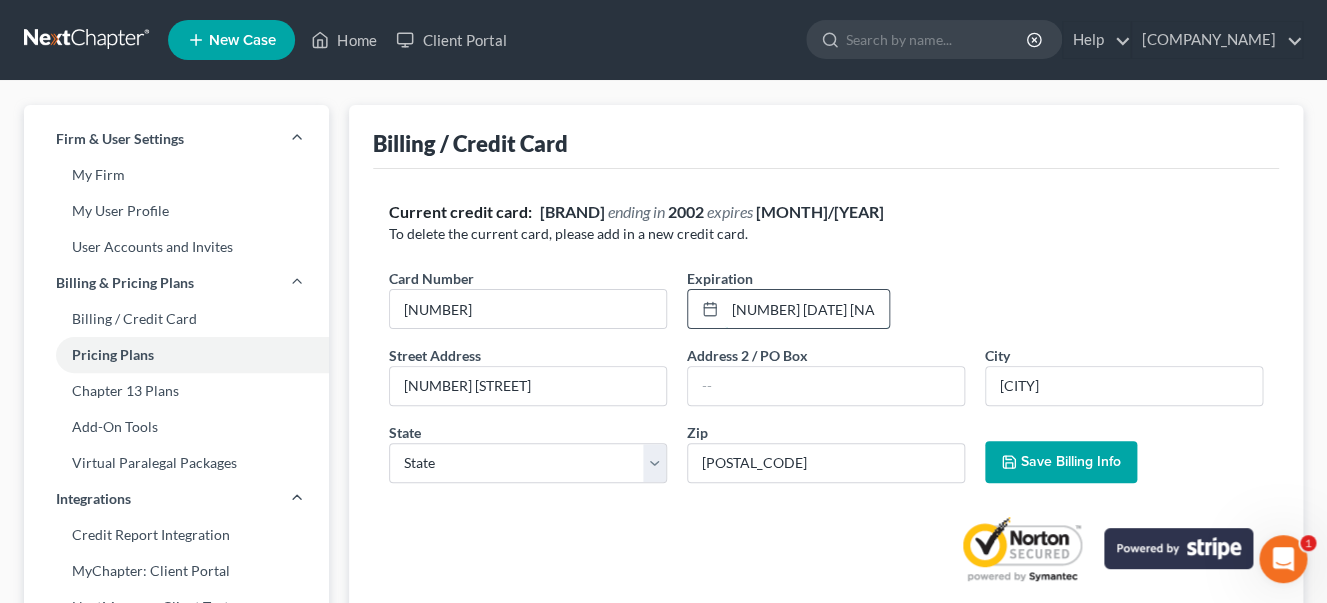 scroll, scrollTop: 0, scrollLeft: 119, axis: horizontal 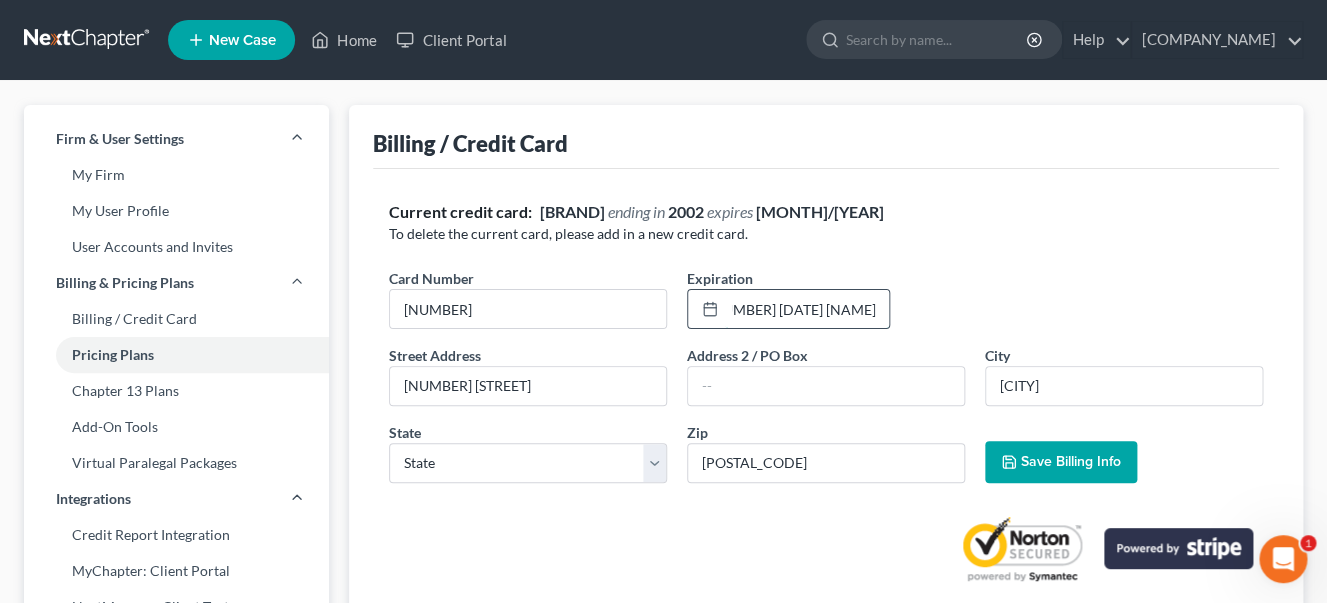 click on "[NUMBER] [DATE] [NAME]" at bounding box center [807, 309] 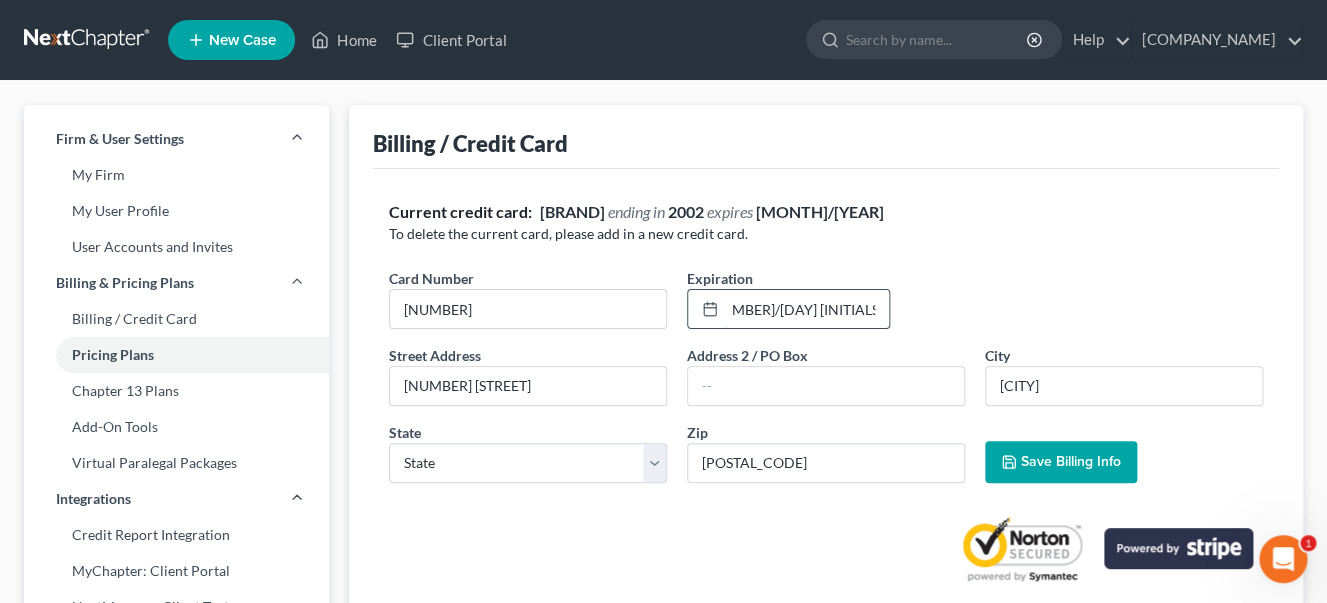 scroll, scrollTop: 0, scrollLeft: 0, axis: both 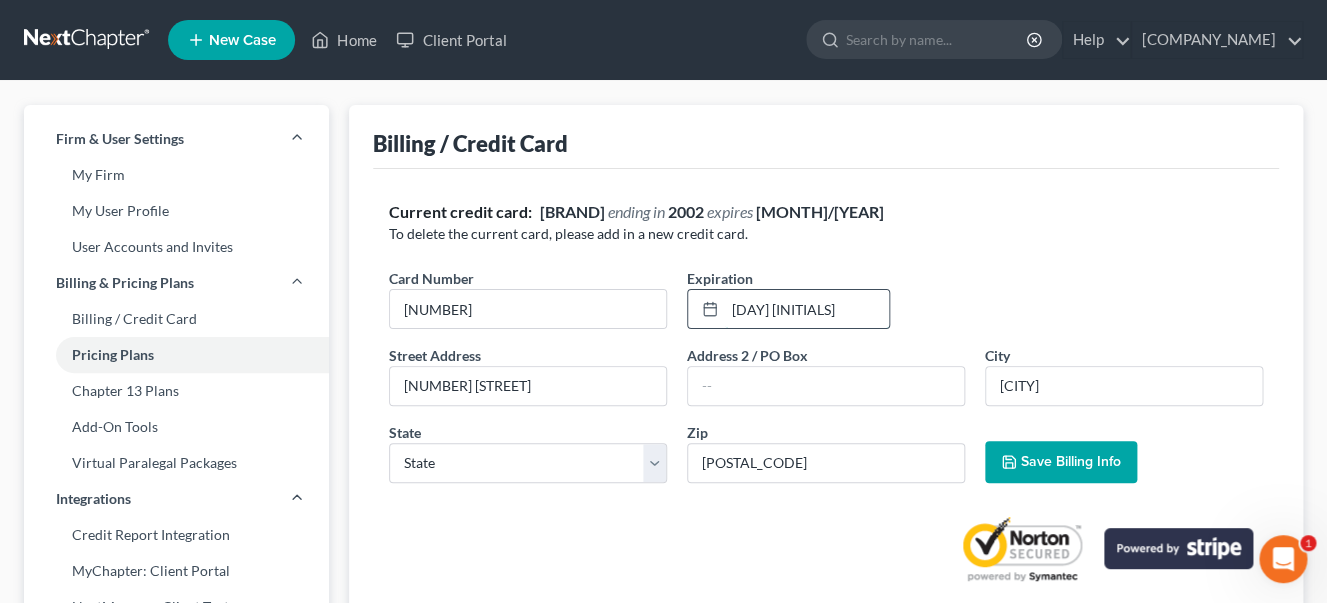 click on "[DAY] [INITIALS]" at bounding box center (807, 309) 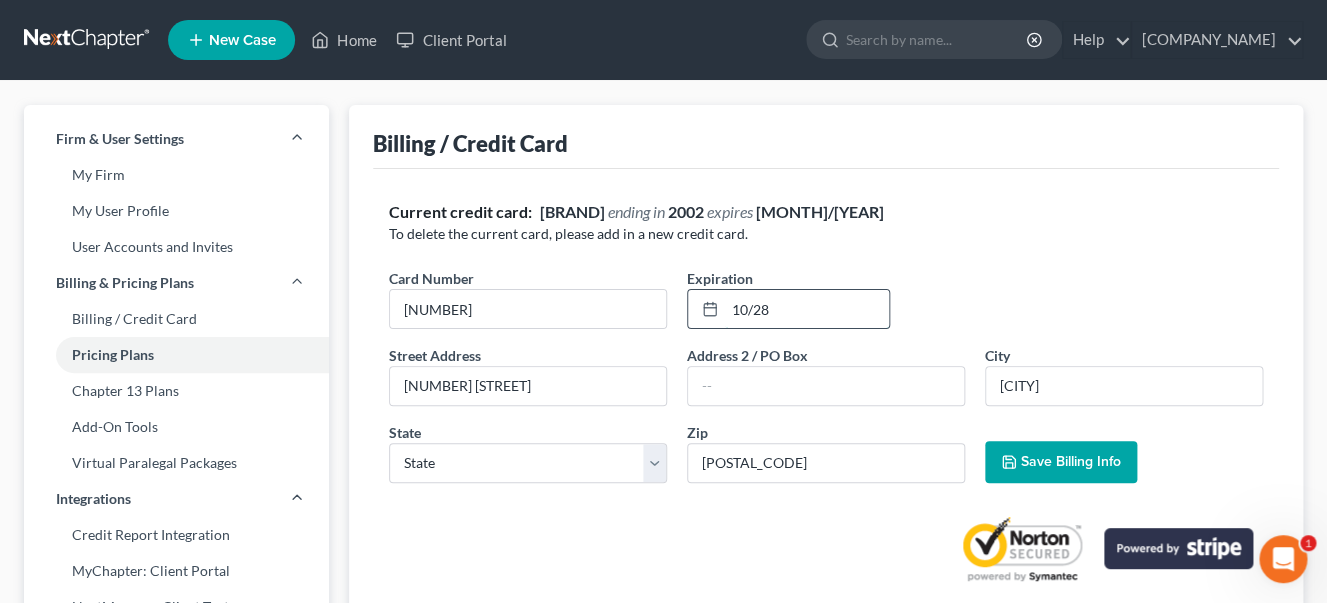 click on "10/28" at bounding box center [807, 309] 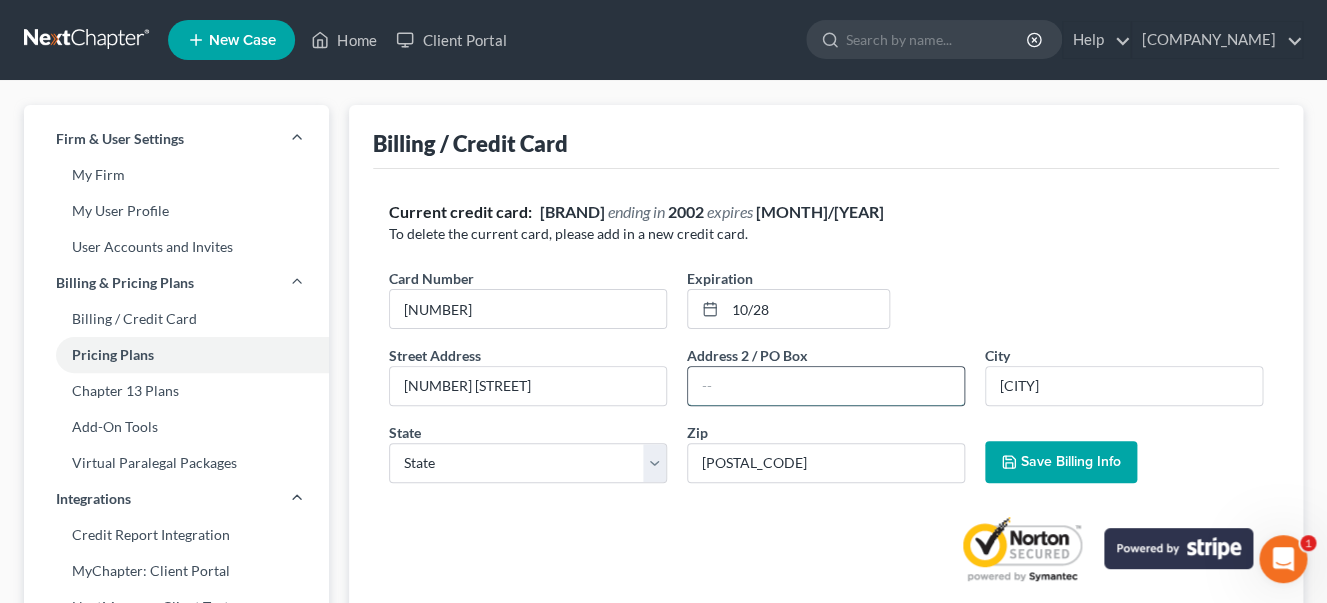 click at bounding box center [826, 386] 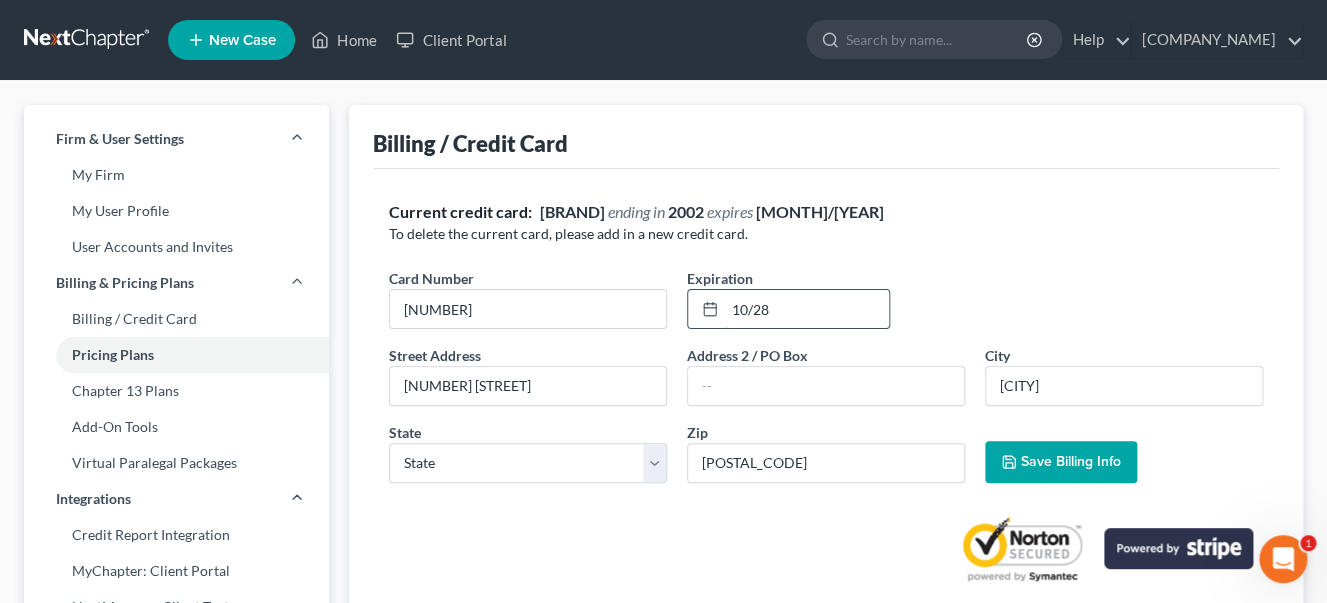 click on "10/28" at bounding box center [807, 309] 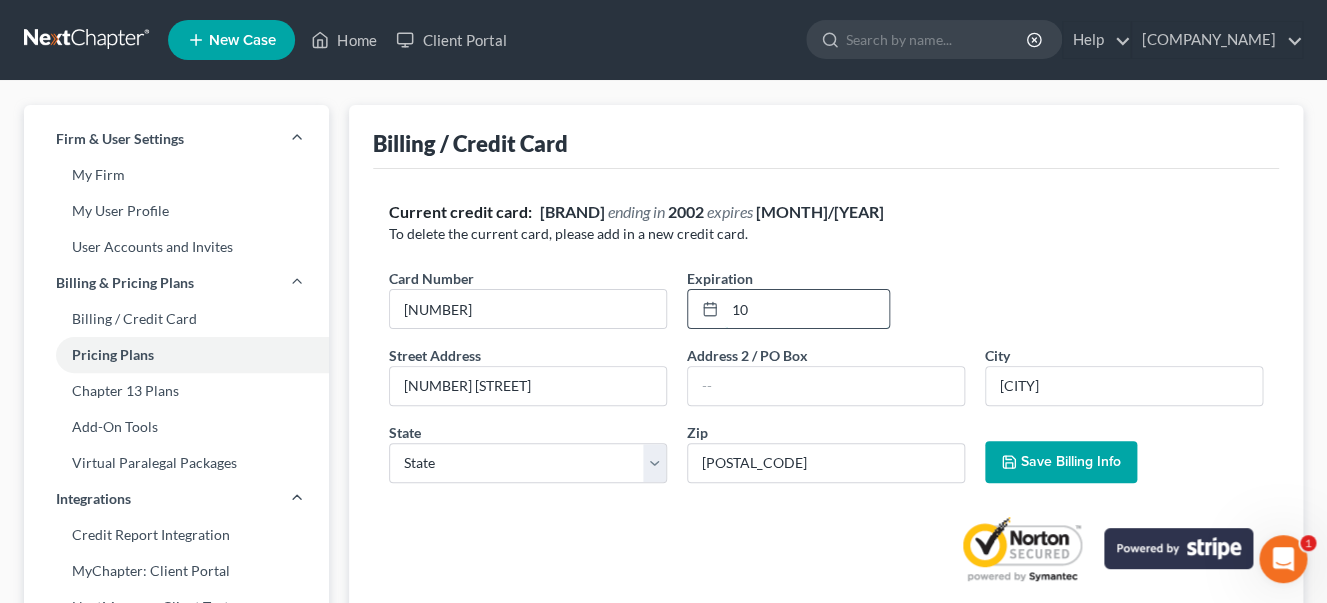 type on "1" 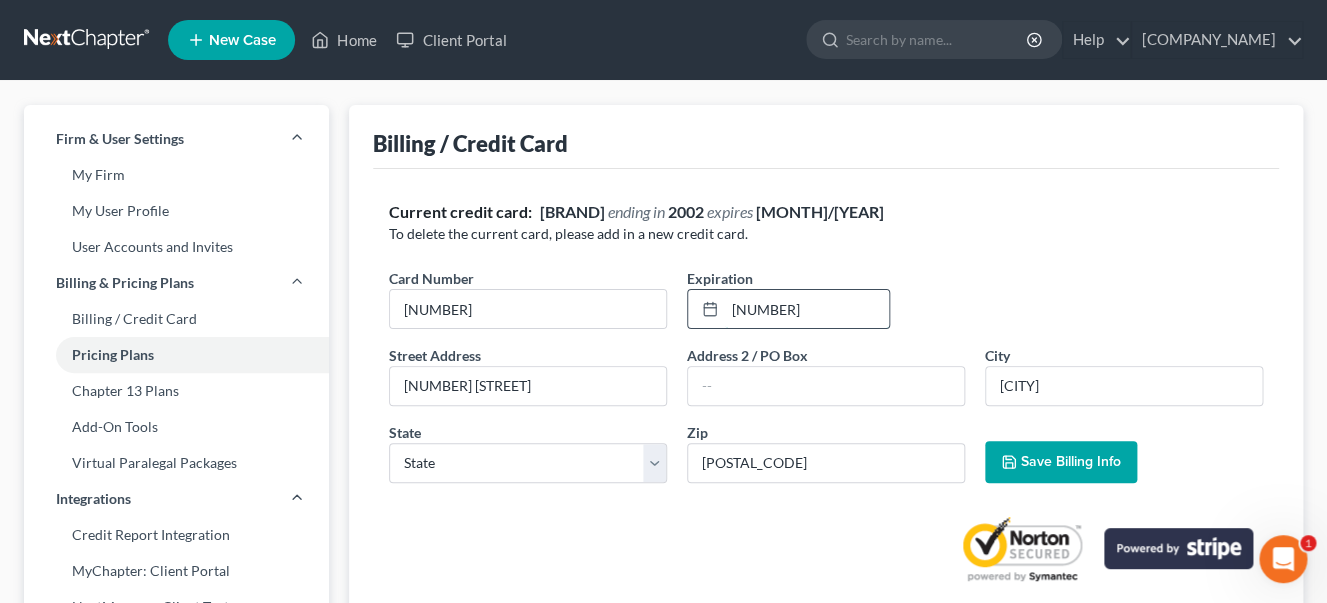 click on "[NUMBER]" at bounding box center (807, 309) 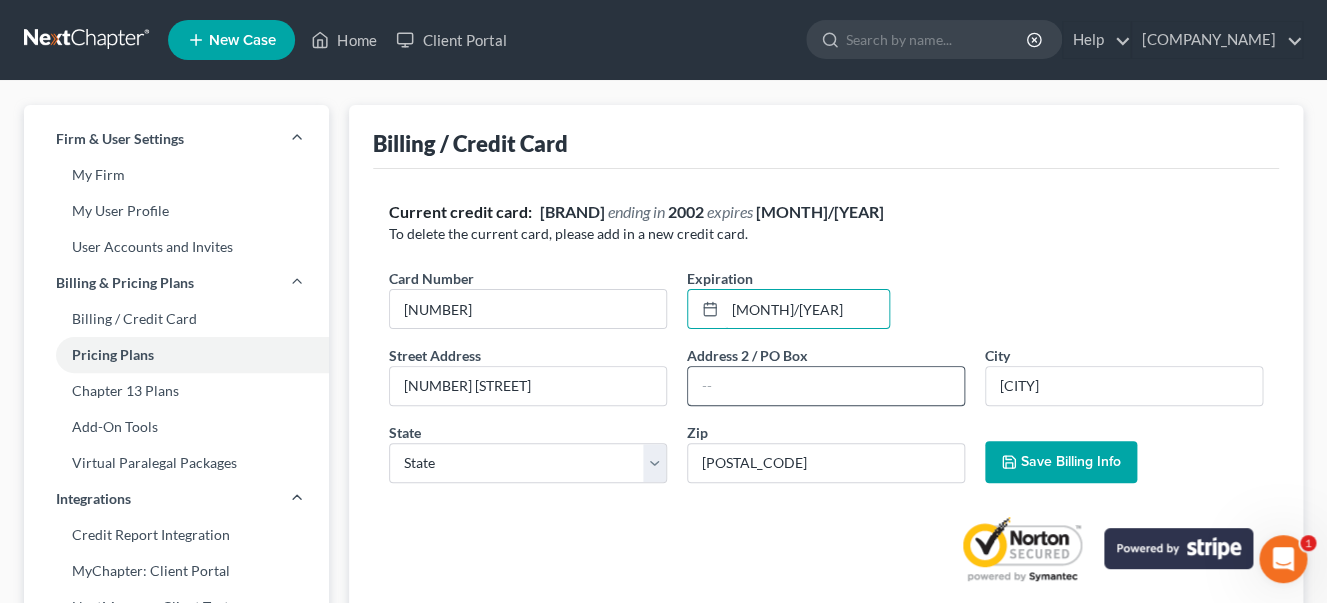 type on "[MONTH]/[YEAR]" 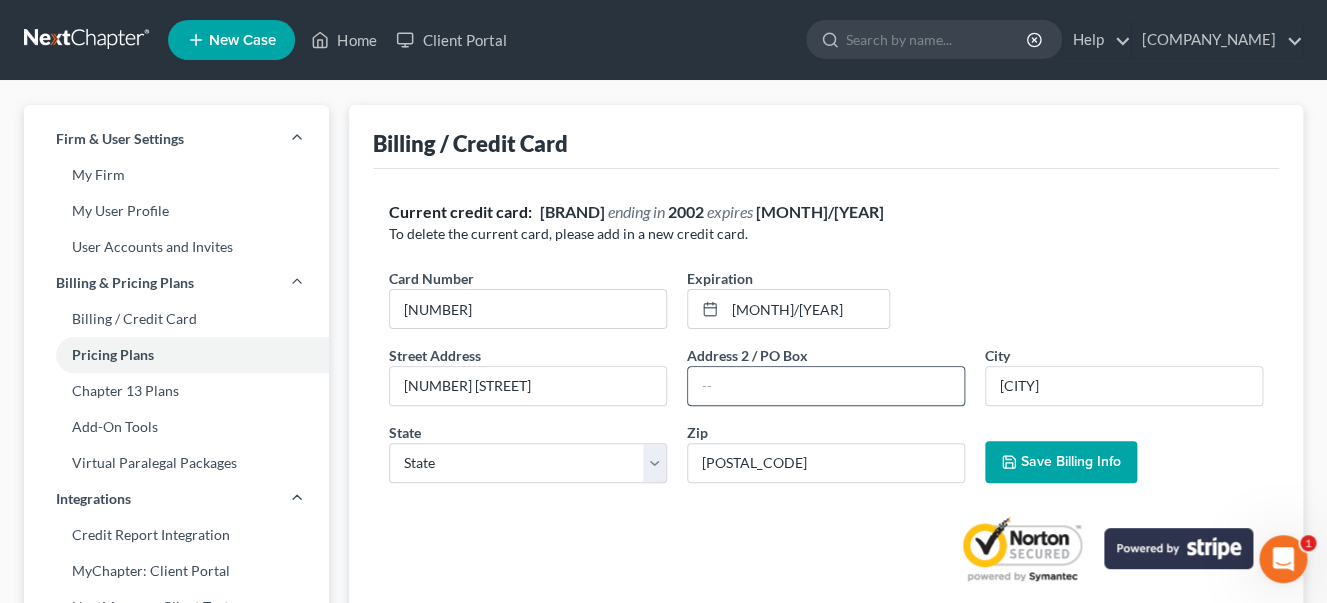 click at bounding box center (826, 386) 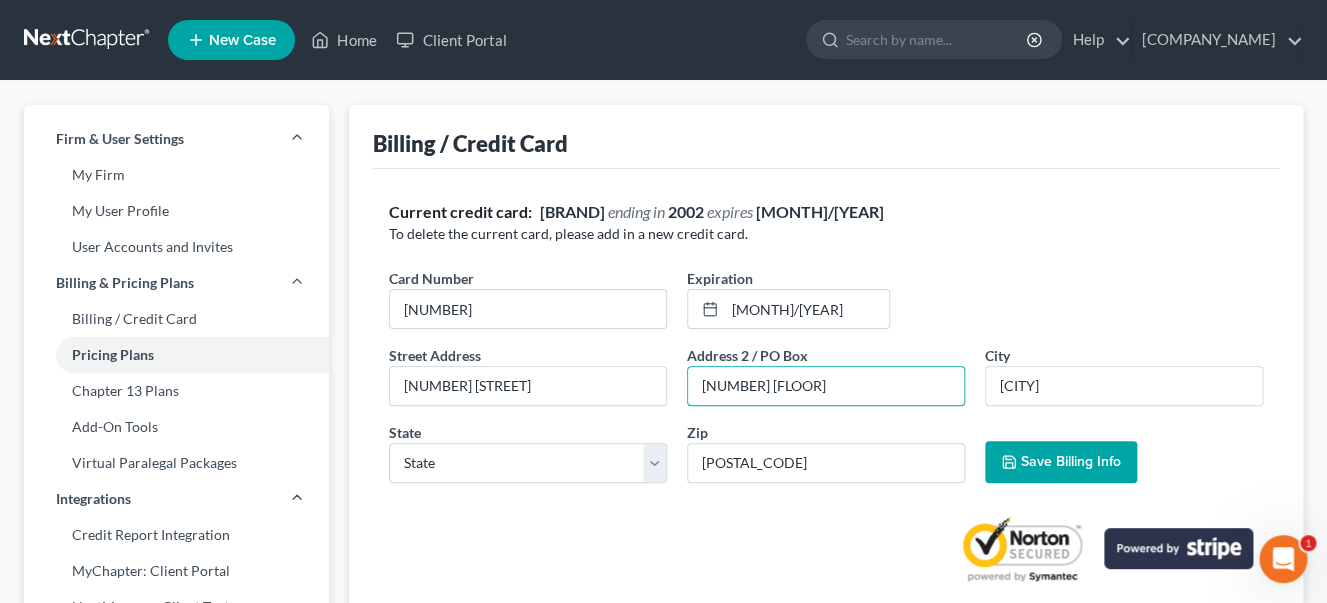 type on "[NUMBER] [FLOOR]" 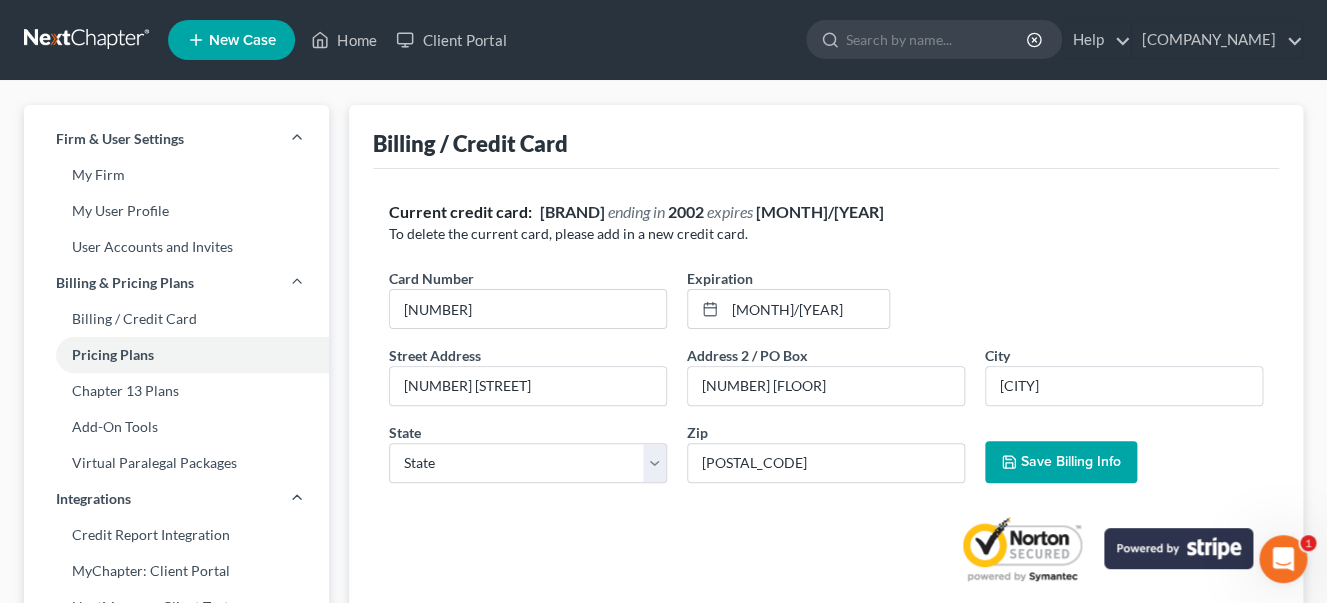 click on "Save Billing Info" at bounding box center (1071, 461) 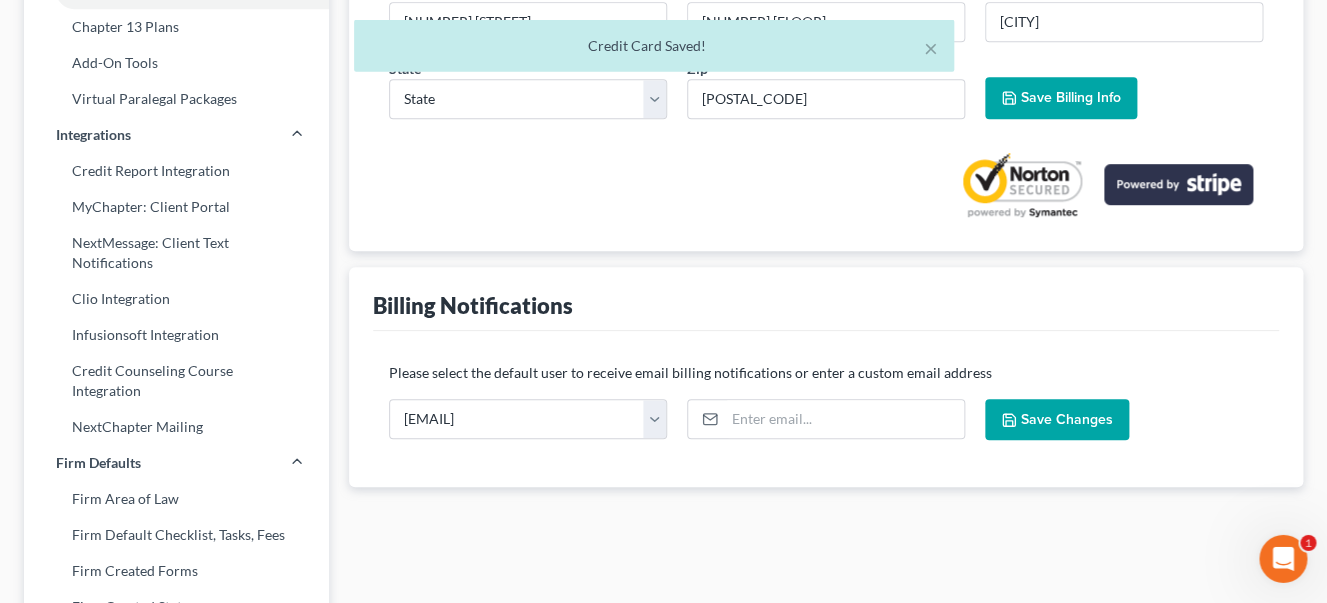 scroll, scrollTop: 367, scrollLeft: 0, axis: vertical 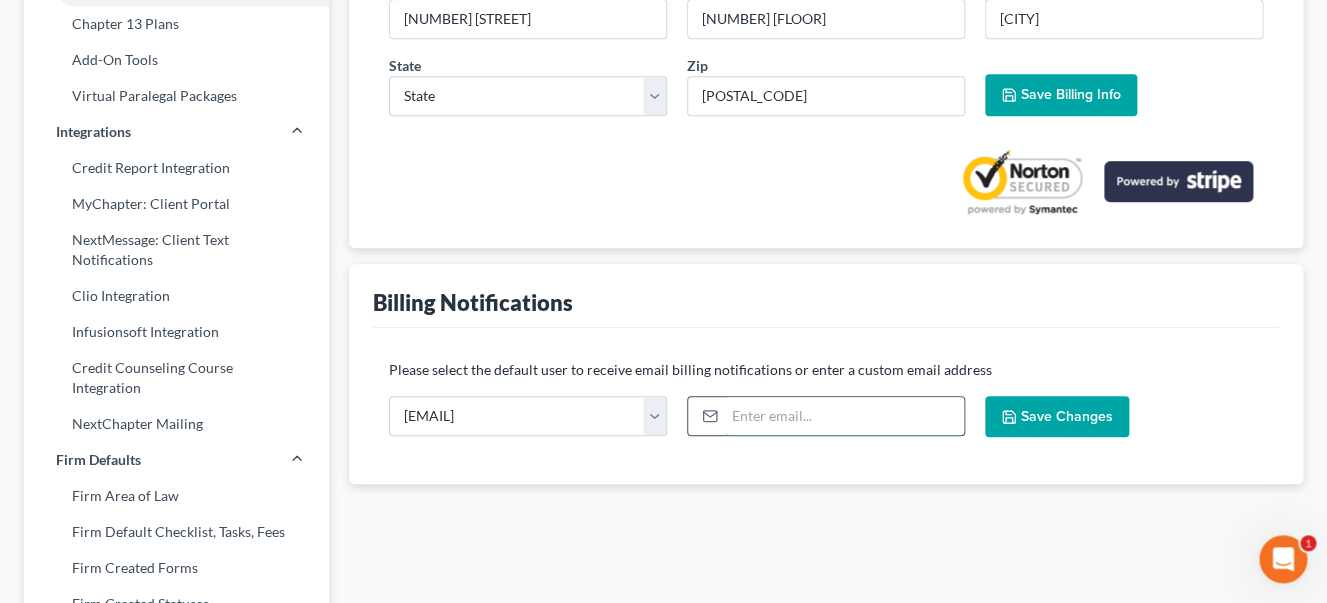 click at bounding box center [844, 416] 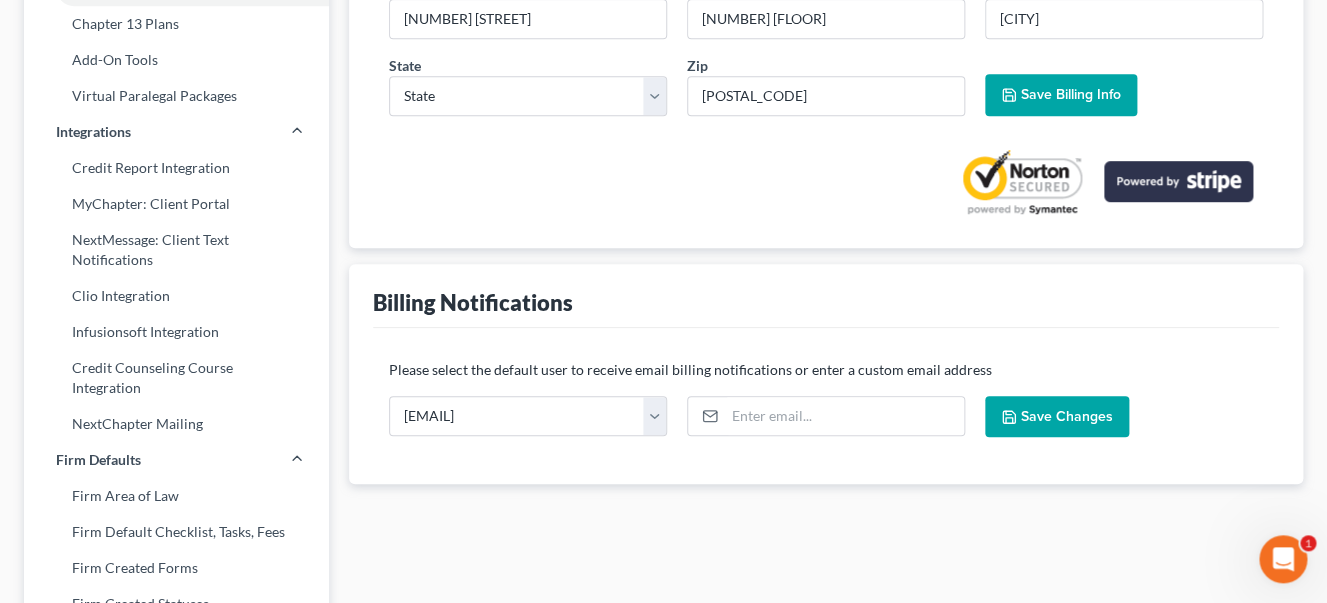 click on "Save Changes" at bounding box center [1067, 416] 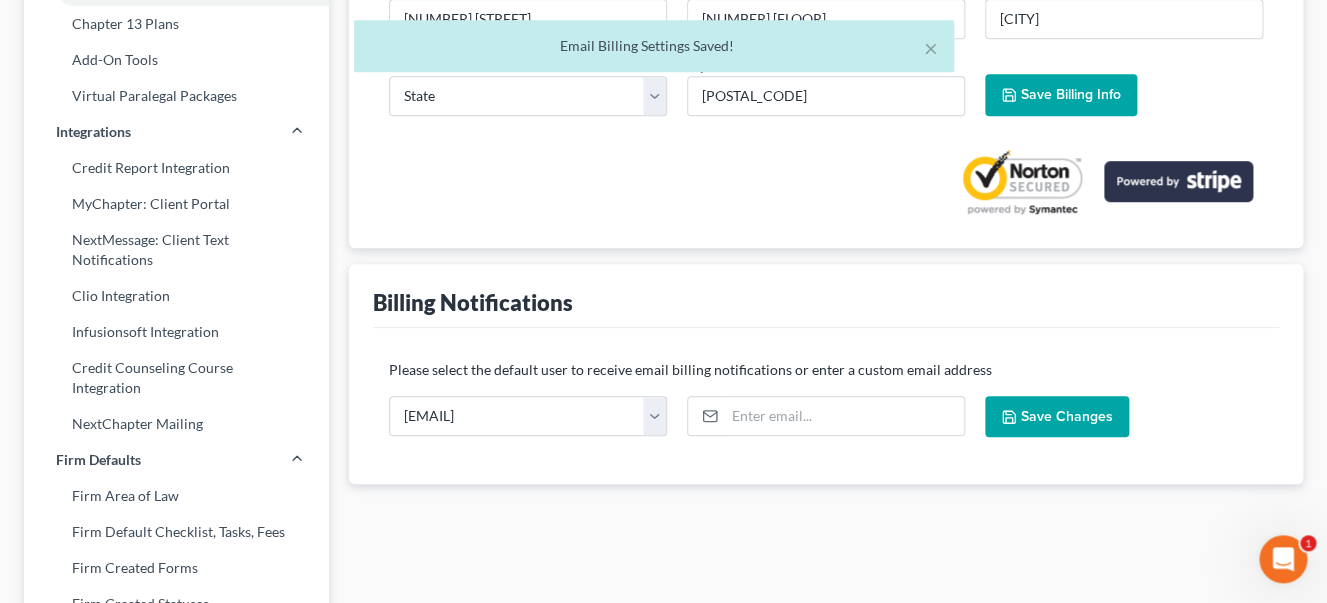 scroll, scrollTop: 0, scrollLeft: 0, axis: both 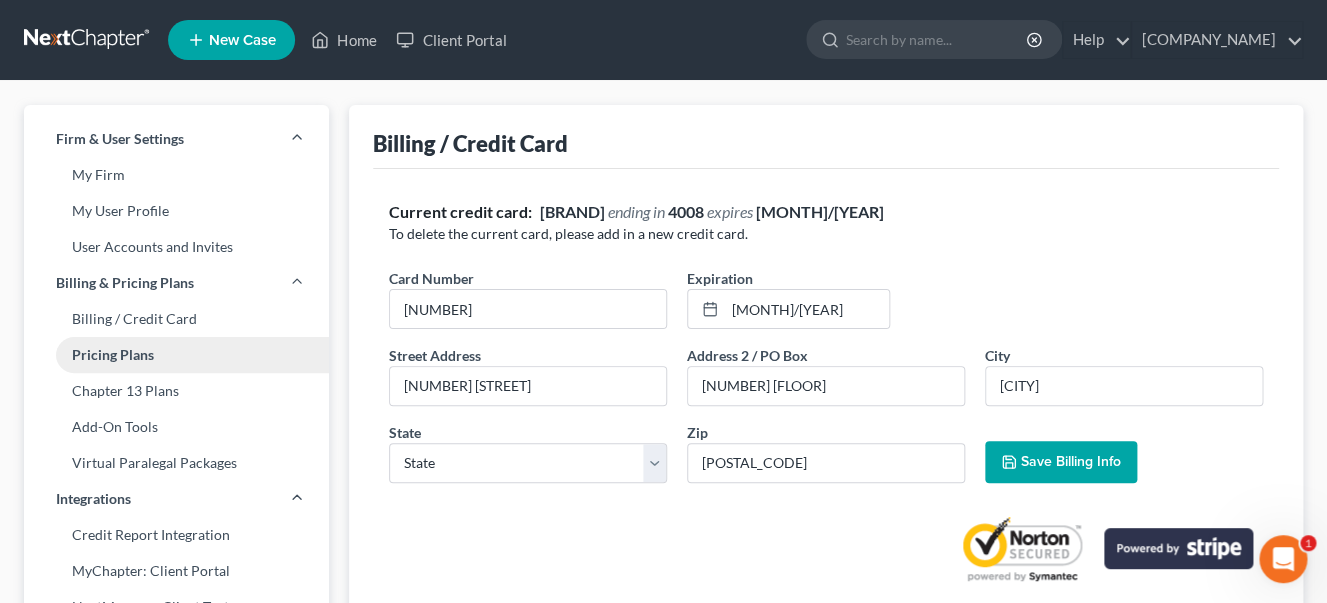 click on "Pricing Plans" at bounding box center (176, 355) 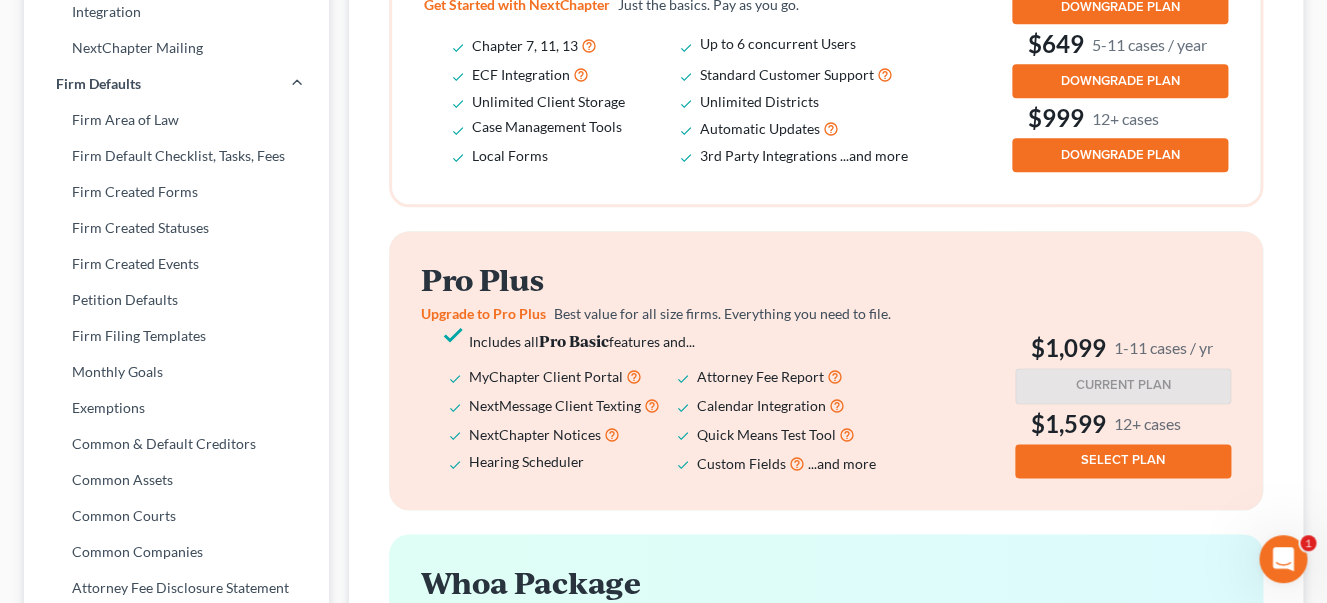 scroll, scrollTop: 796, scrollLeft: 0, axis: vertical 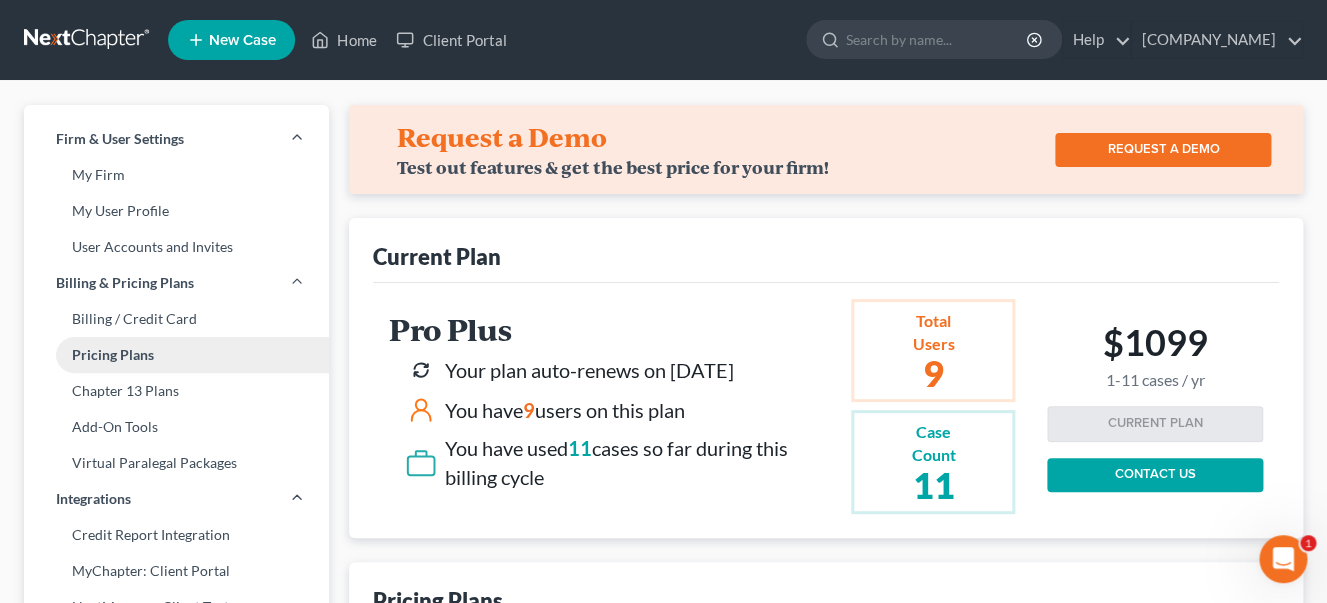 click on "Pricing Plans" at bounding box center (176, 355) 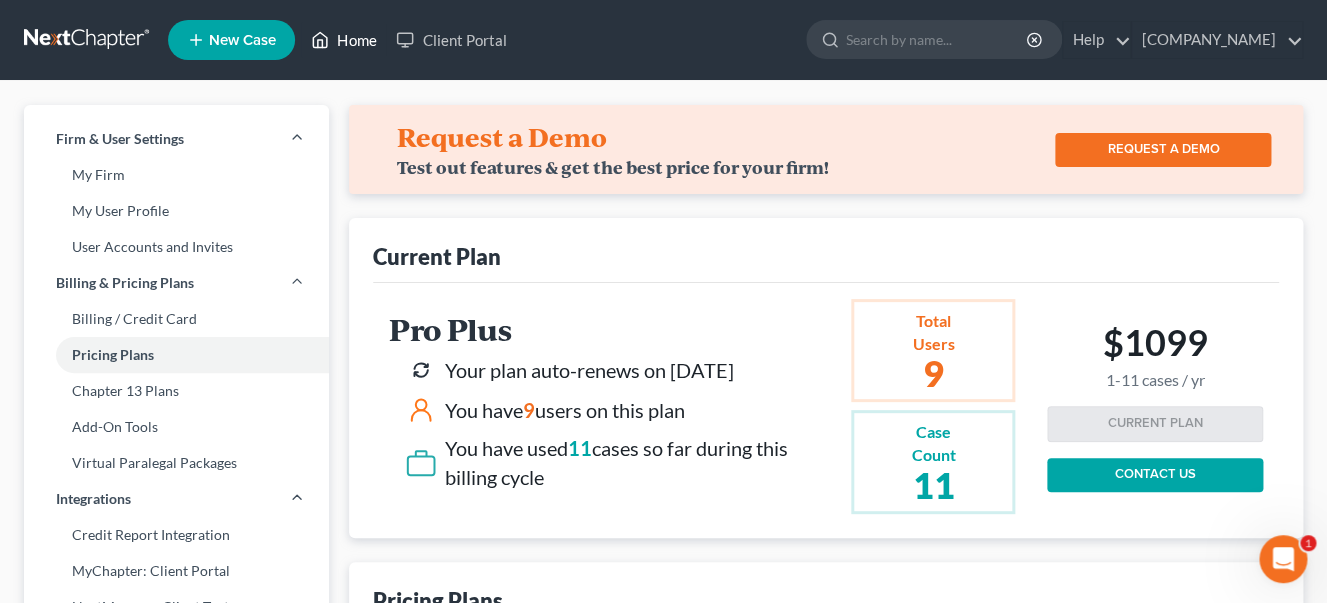 click on "Home" at bounding box center [343, 40] 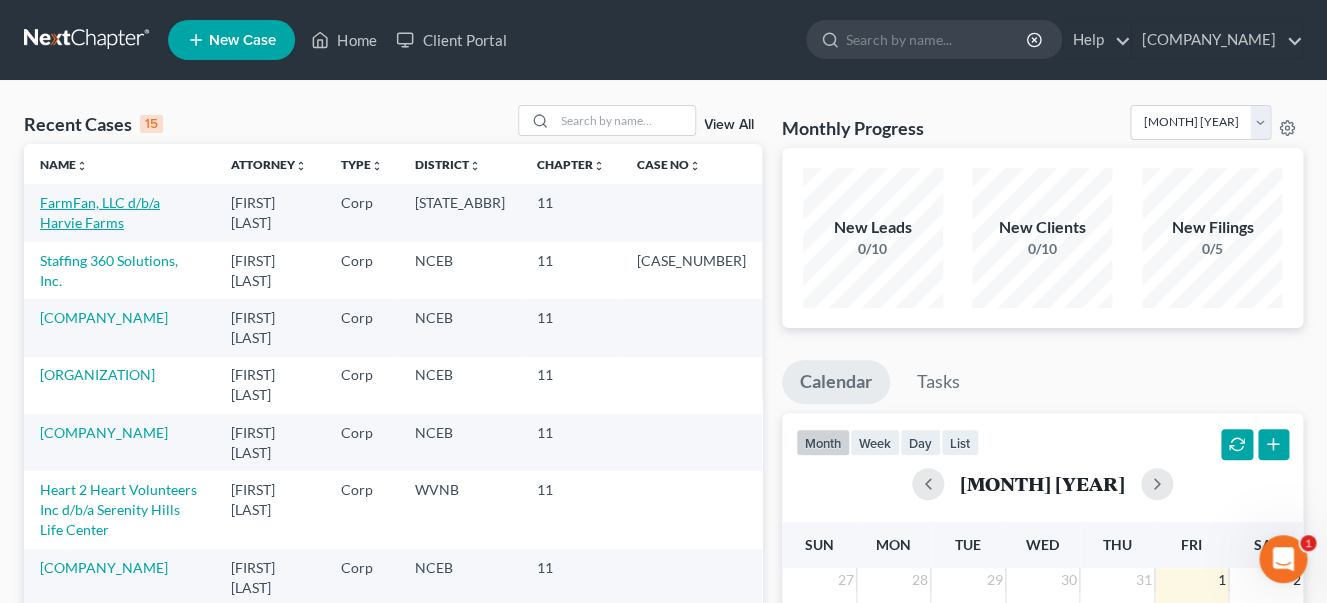 click on "FarmFan, LLC d/b/a Harvie Farms" at bounding box center [100, 212] 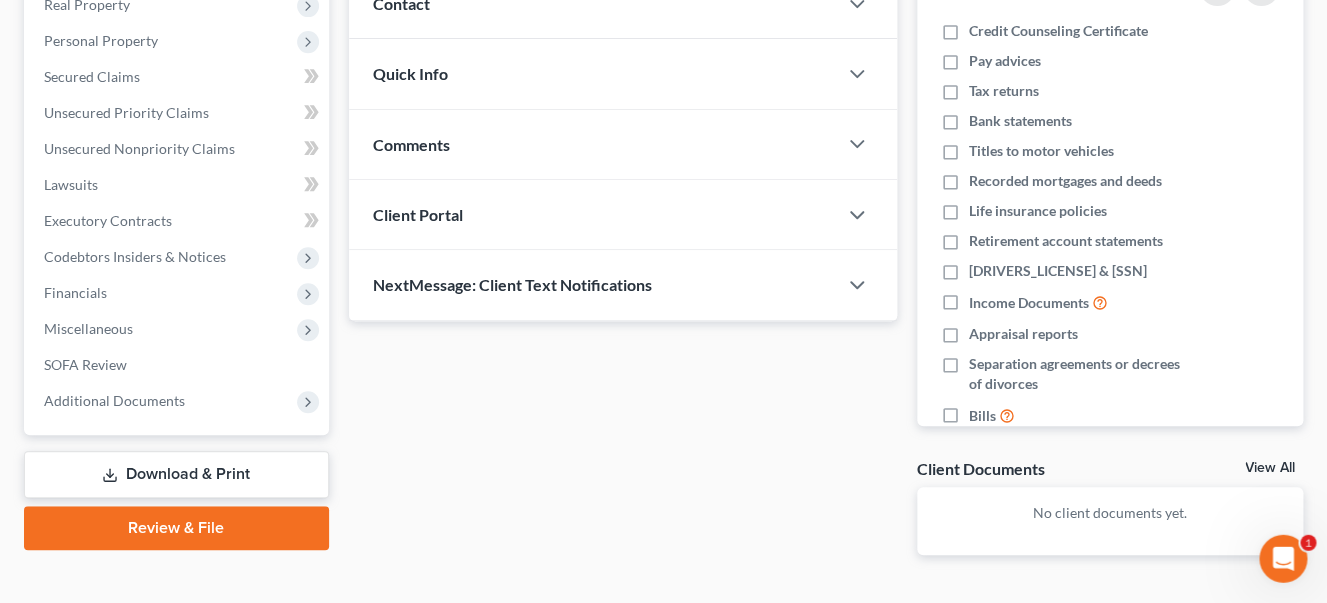 scroll, scrollTop: 399, scrollLeft: 0, axis: vertical 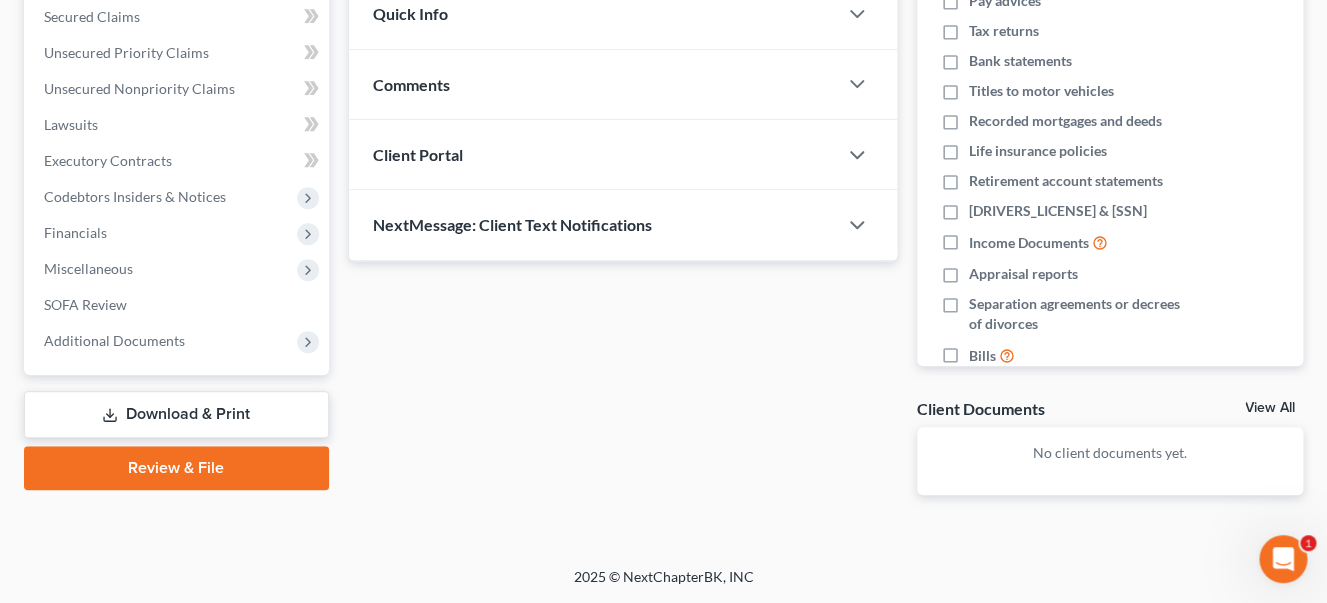 click on "Download & Print" at bounding box center (176, 414) 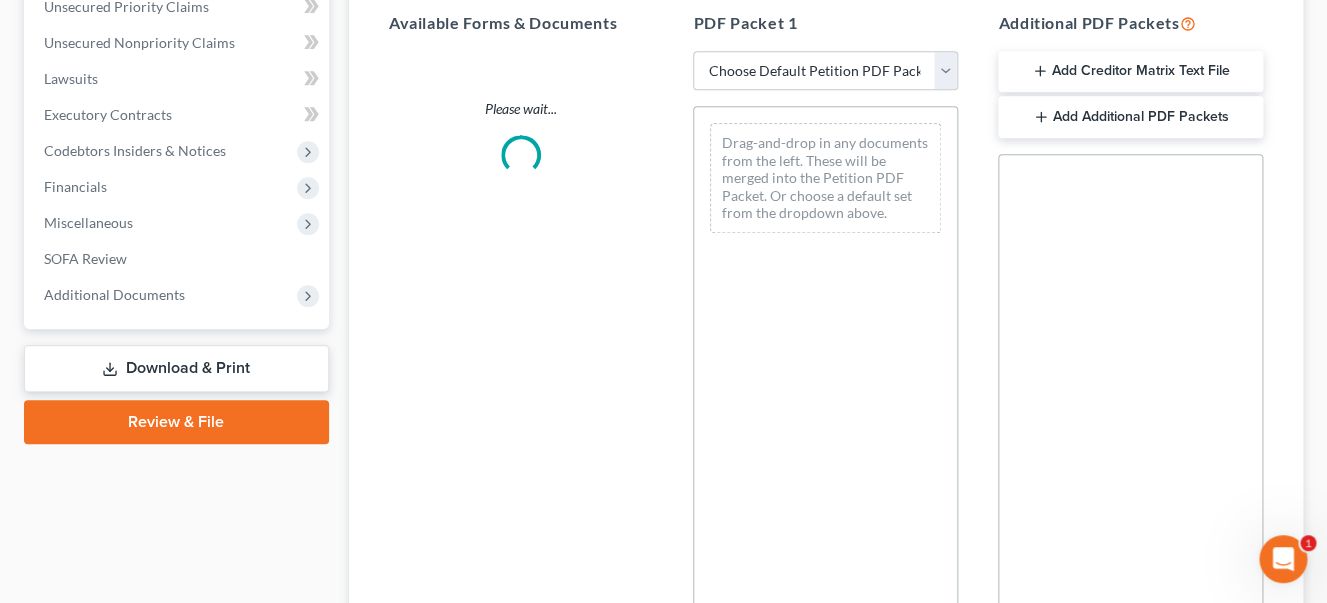 scroll, scrollTop: 0, scrollLeft: 0, axis: both 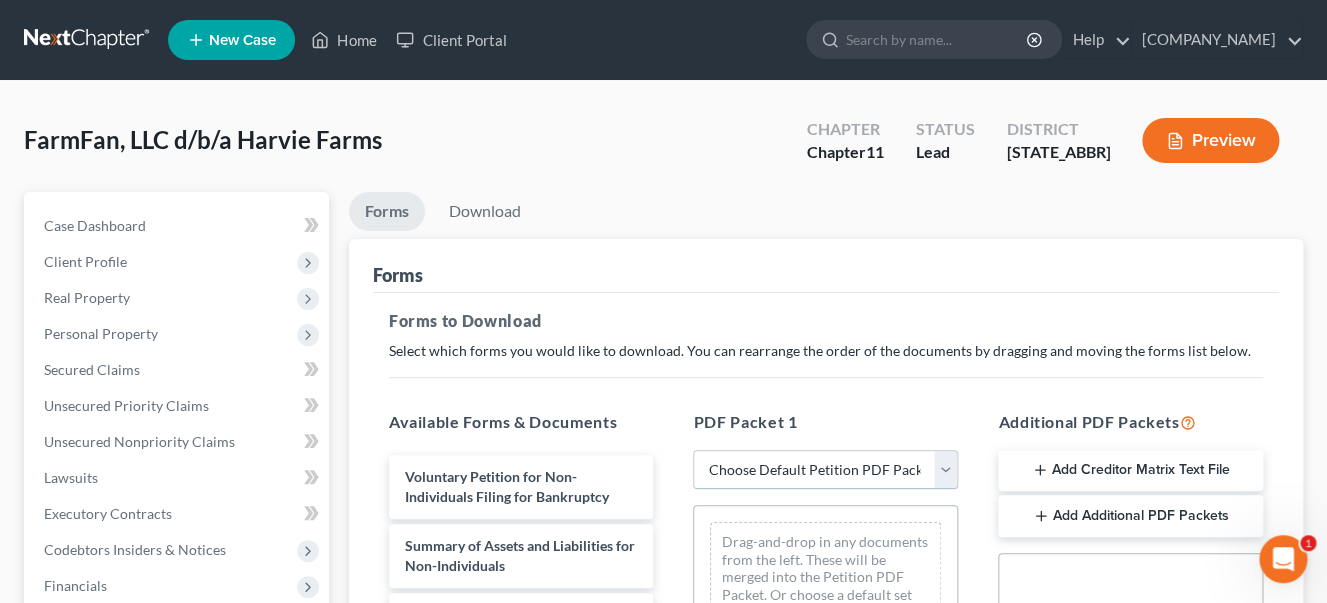 click on "Choose Default Petition PDF Packet Complete Bankruptcy Petition (all forms and schedules) Emergency Filing Forms (Petition and Creditor List Only) Amended Forms Signature Pages Only" at bounding box center [825, 470] 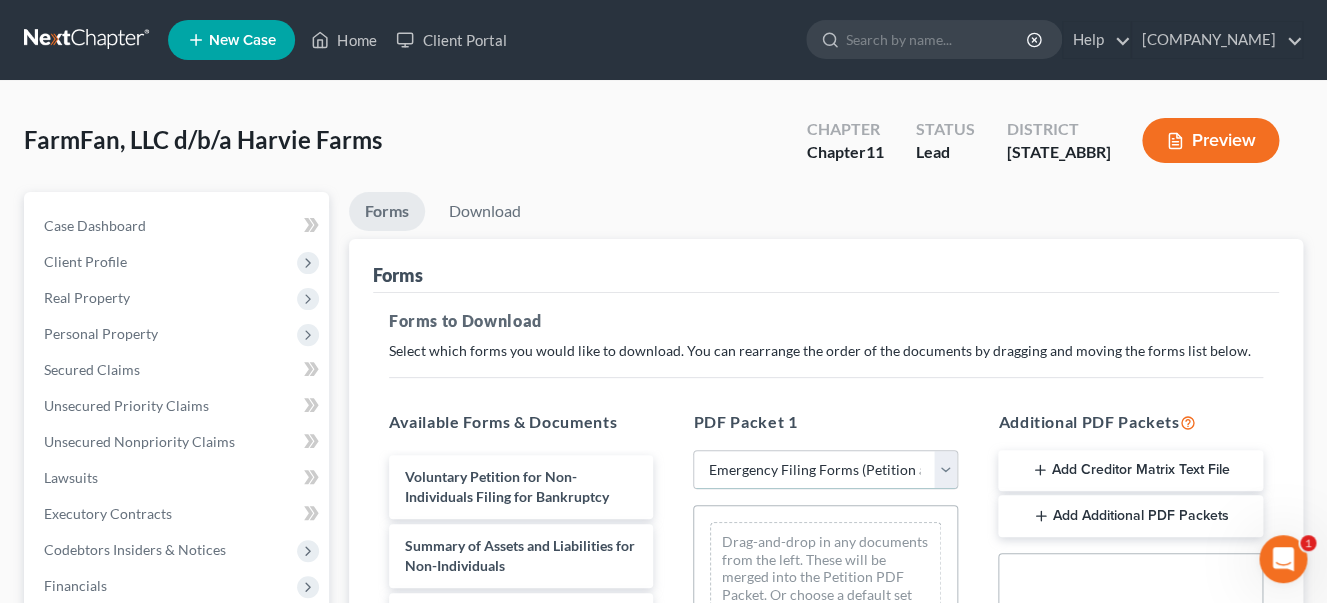 click on "Emergency Filing Forms (Petition and Creditor List Only)" at bounding box center [0, 0] 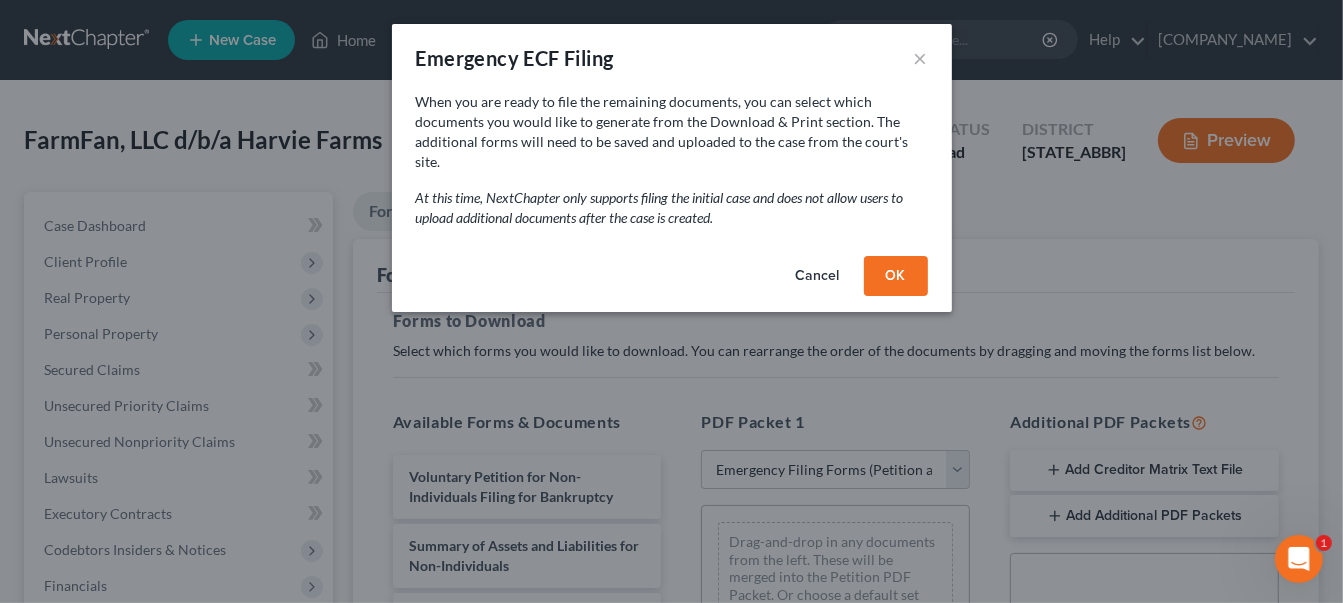 click on "OK" at bounding box center [896, 276] 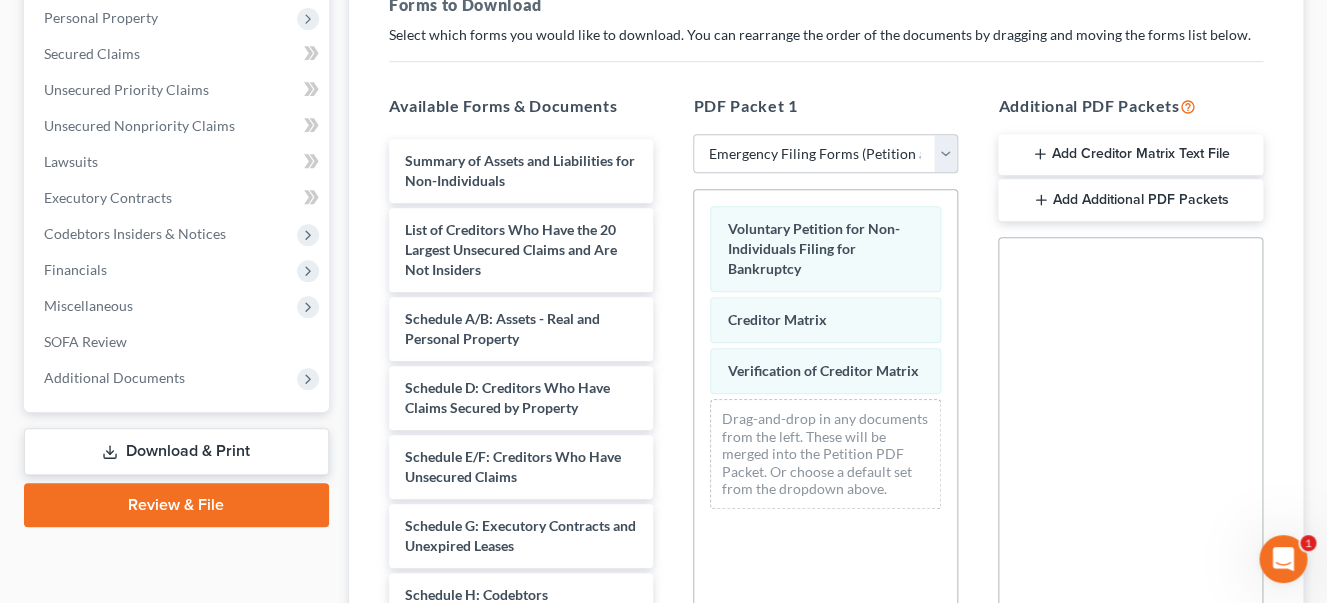 scroll, scrollTop: 339, scrollLeft: 0, axis: vertical 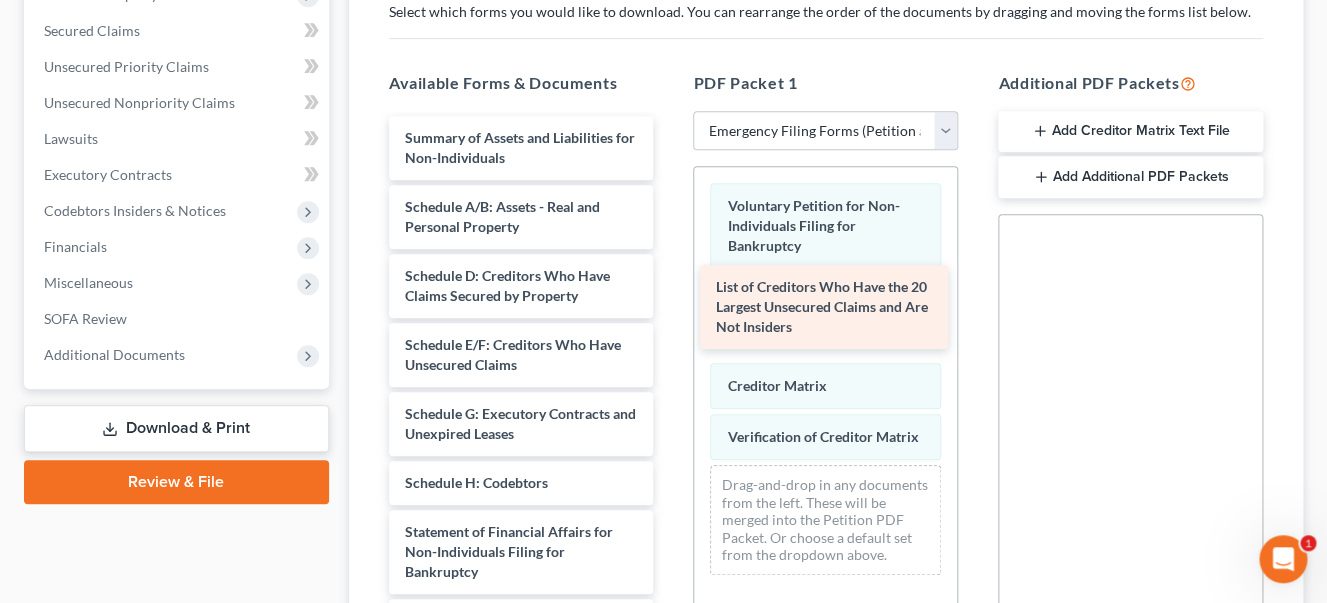 drag, startPoint x: 487, startPoint y: 228, endPoint x: 804, endPoint y: 312, distance: 327.94055 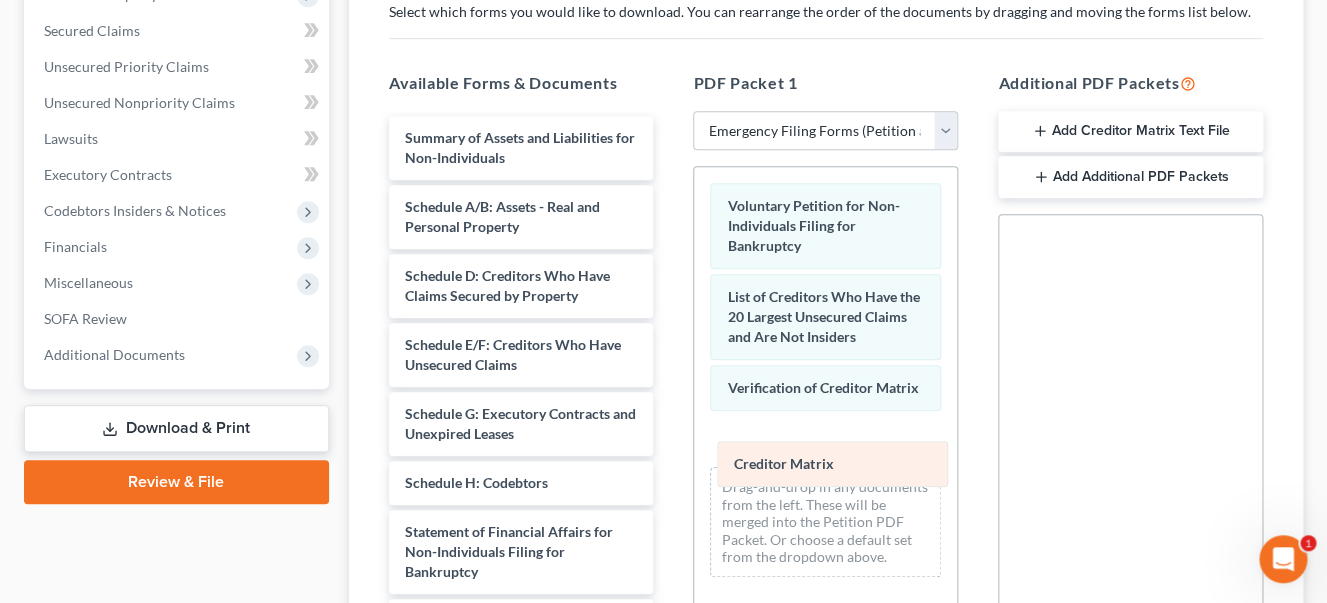 drag, startPoint x: 789, startPoint y: 378, endPoint x: 796, endPoint y: 455, distance: 77.31753 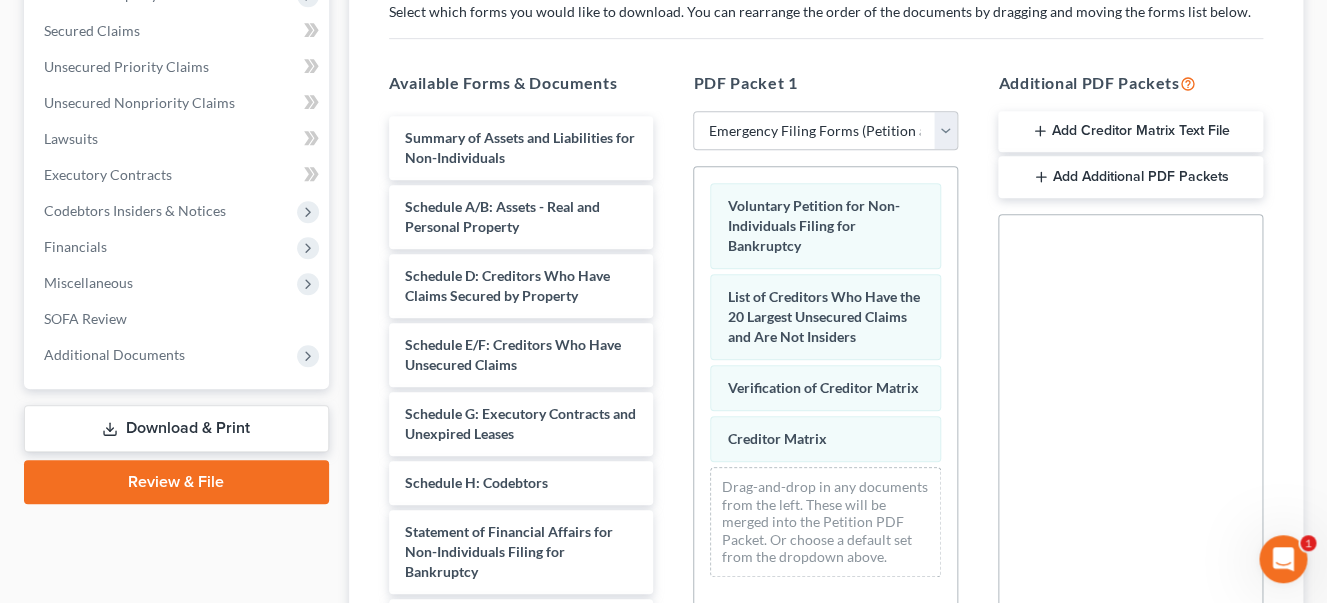drag, startPoint x: 1341, startPoint y: 267, endPoint x: 1342, endPoint y: 153, distance: 114.00439 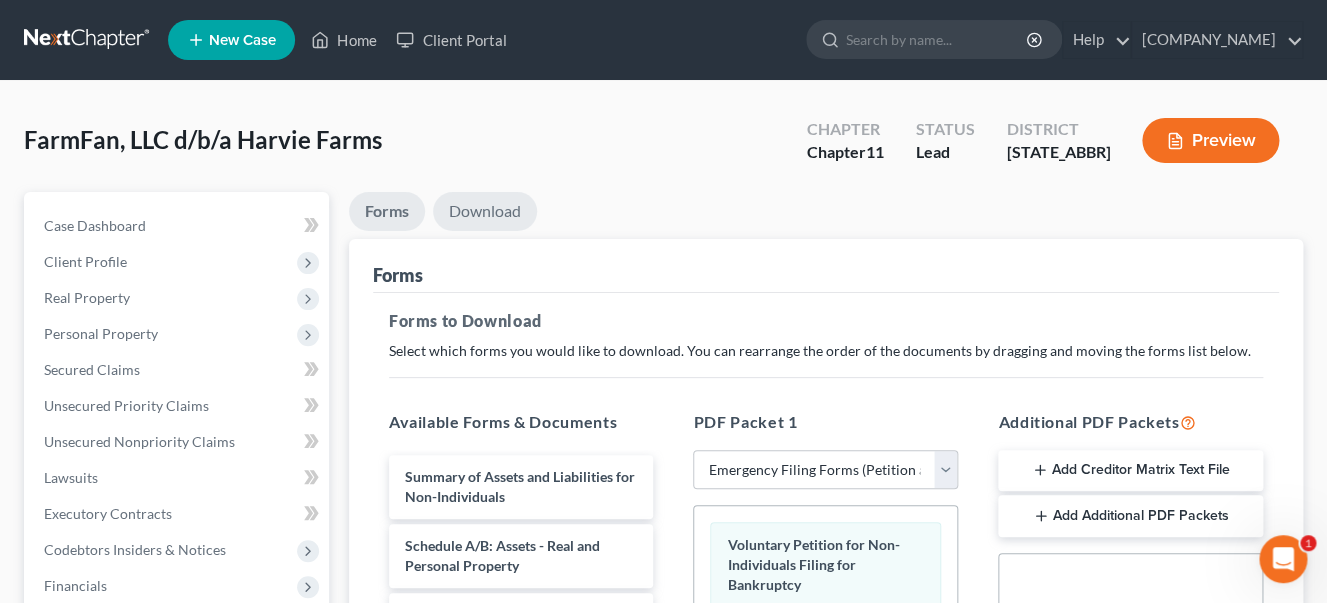 click on "Download" at bounding box center [485, 211] 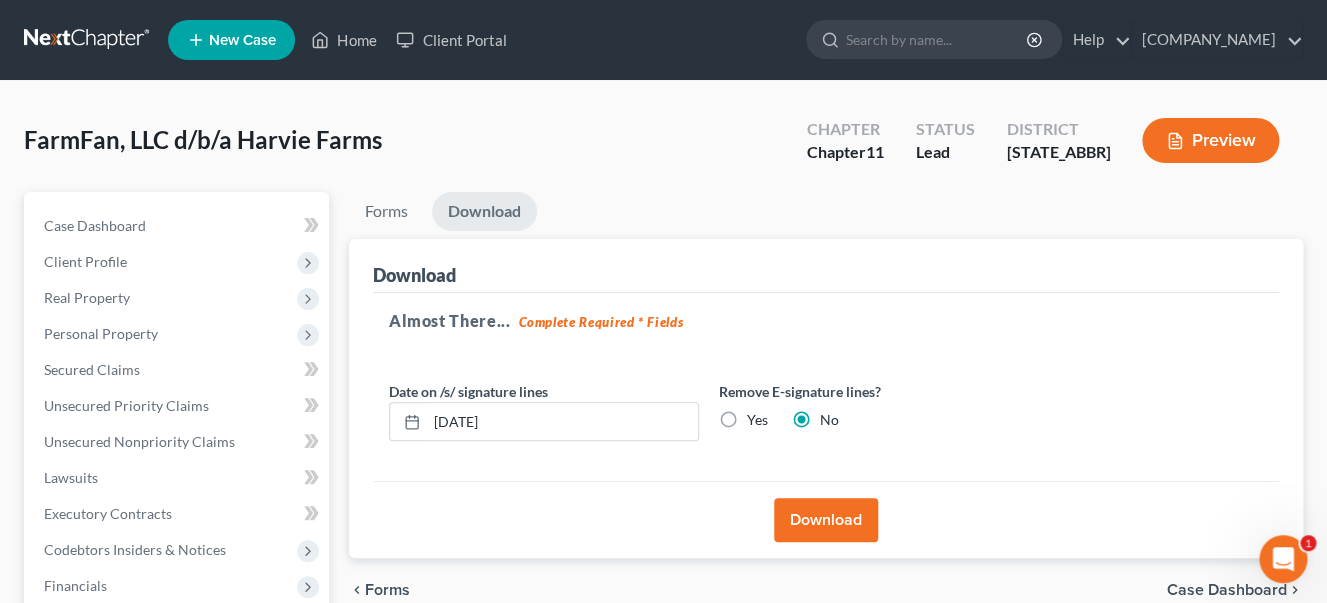 click on "Yes" at bounding box center (757, 420) 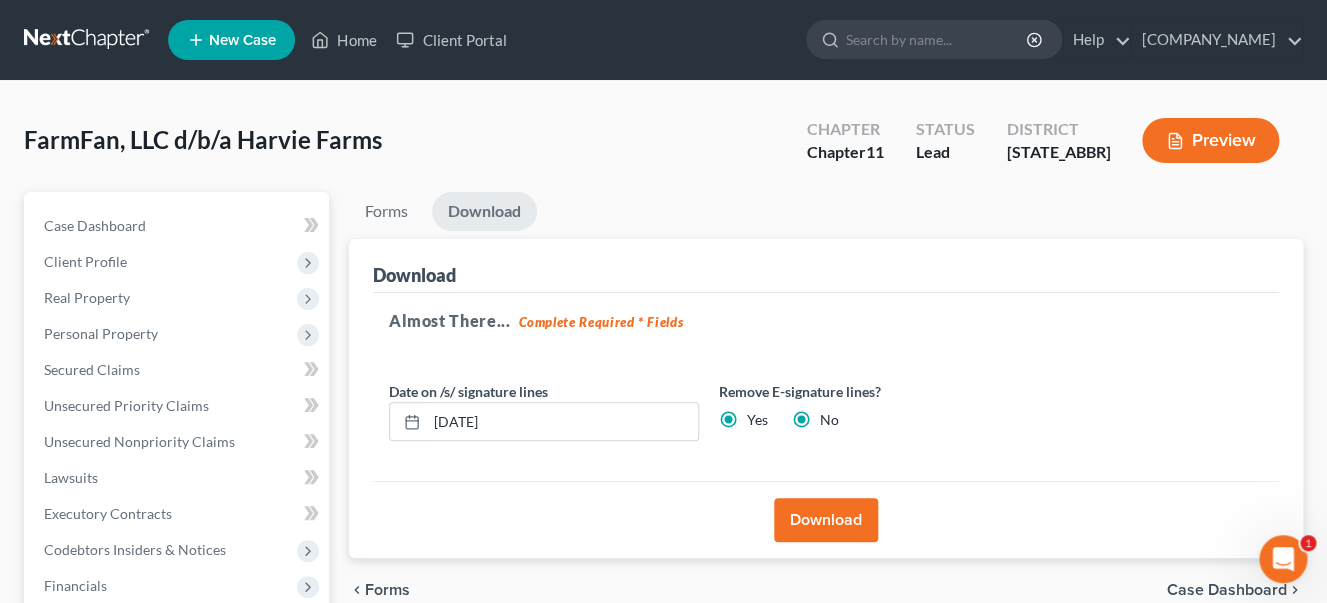 radio on "false" 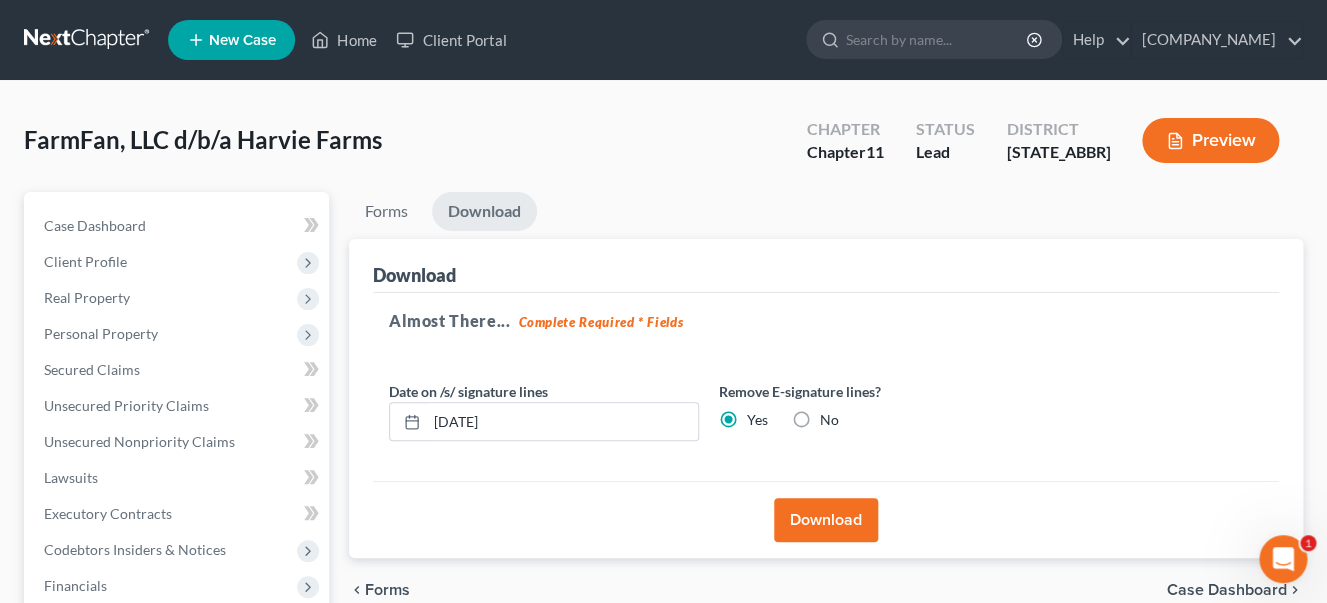 click on "Download" at bounding box center [826, 520] 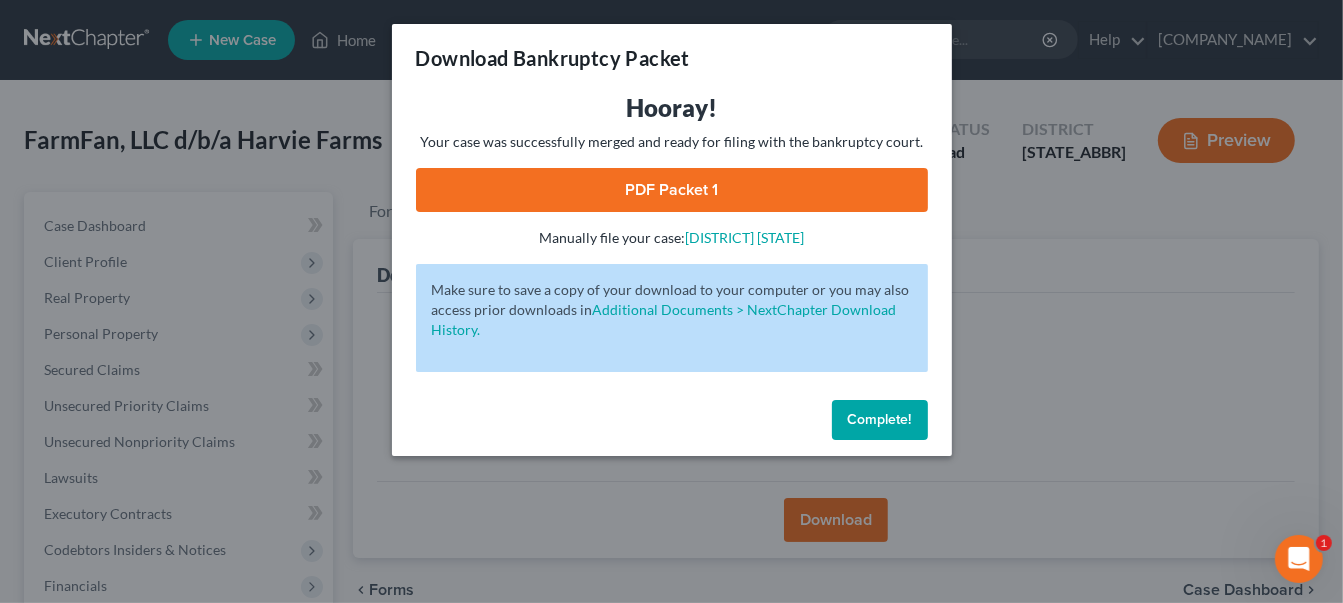click on "PDF Packet 1" at bounding box center [672, 190] 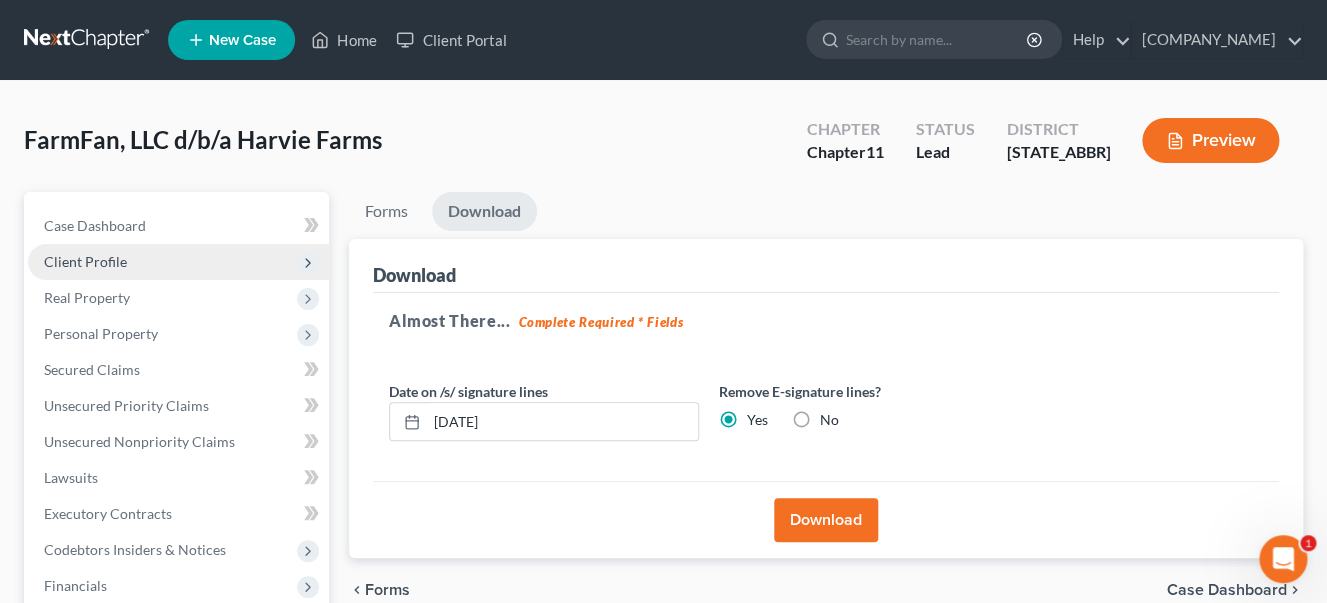 click on "Client Profile" at bounding box center [85, 261] 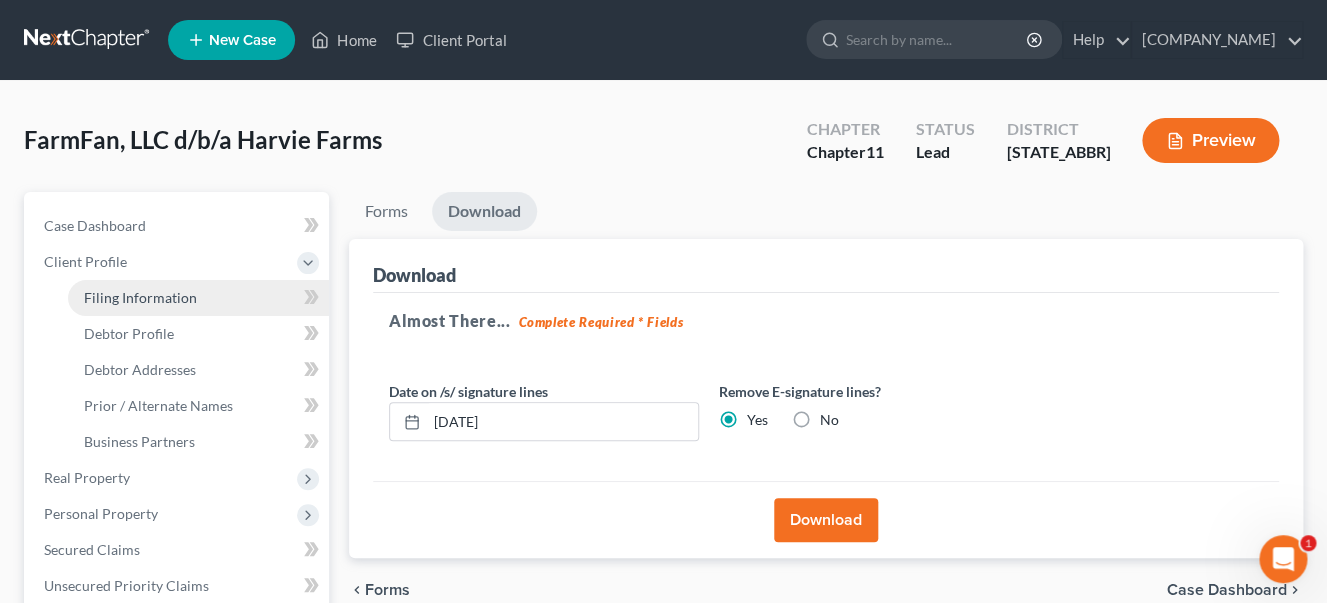click on "Filing Information" at bounding box center [198, 298] 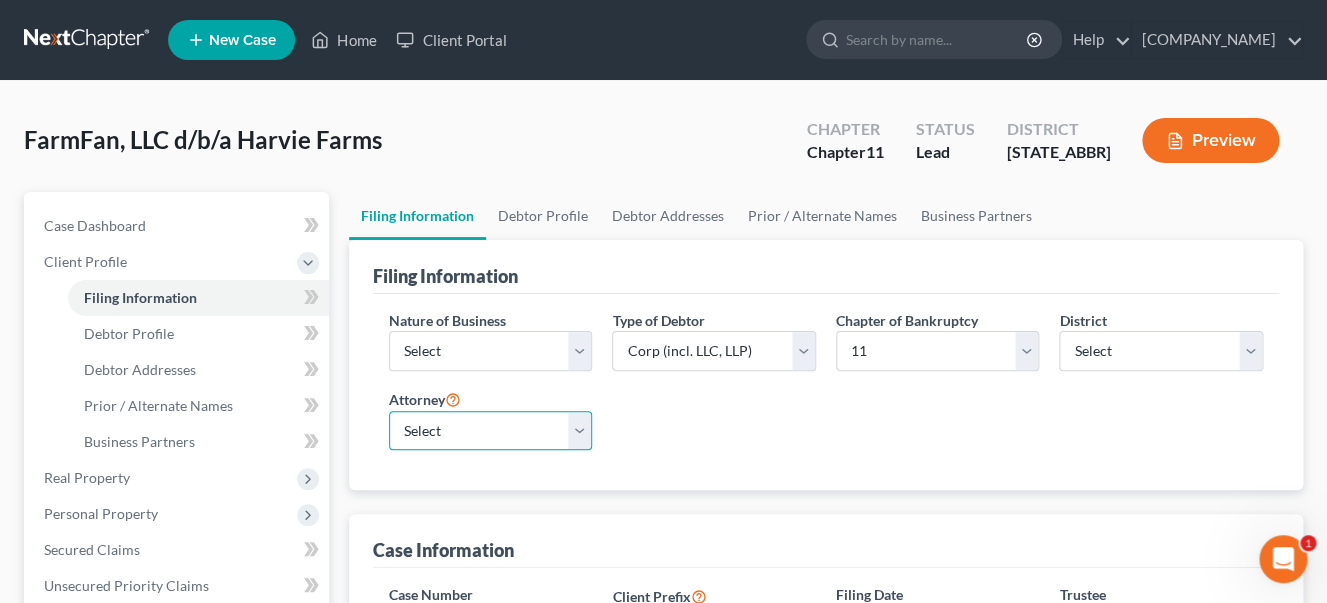 click on "Select [INITIALS] [INITIALS] - [STATE] [INITIALS] [INITIALS] - [STATE]" at bounding box center (491, 431) 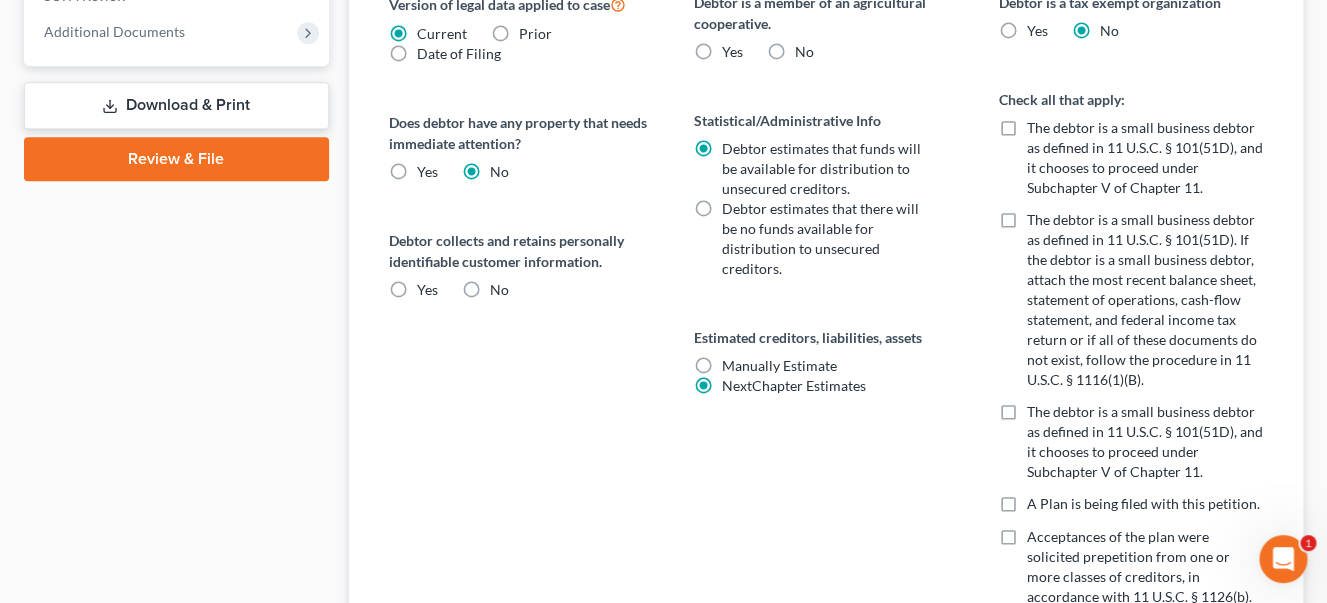 scroll, scrollTop: 858, scrollLeft: 0, axis: vertical 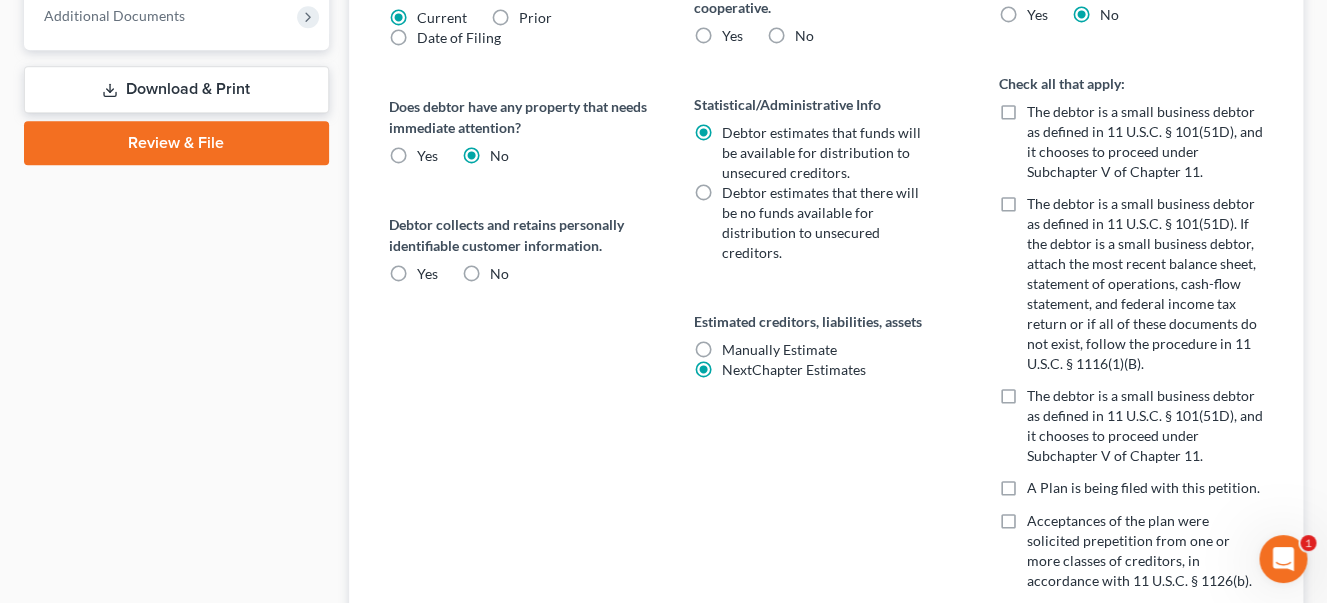 click on "Manually Estimate Manually Estimate" at bounding box center [778, 350] 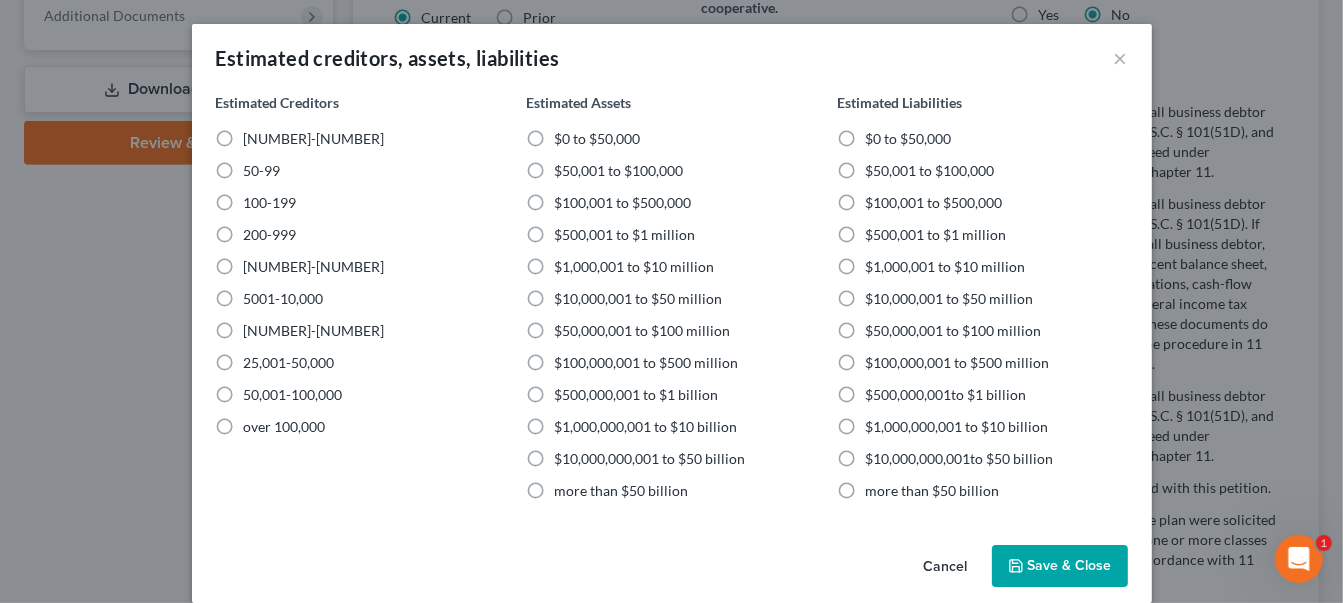 click on "Cancel" at bounding box center [946, 567] 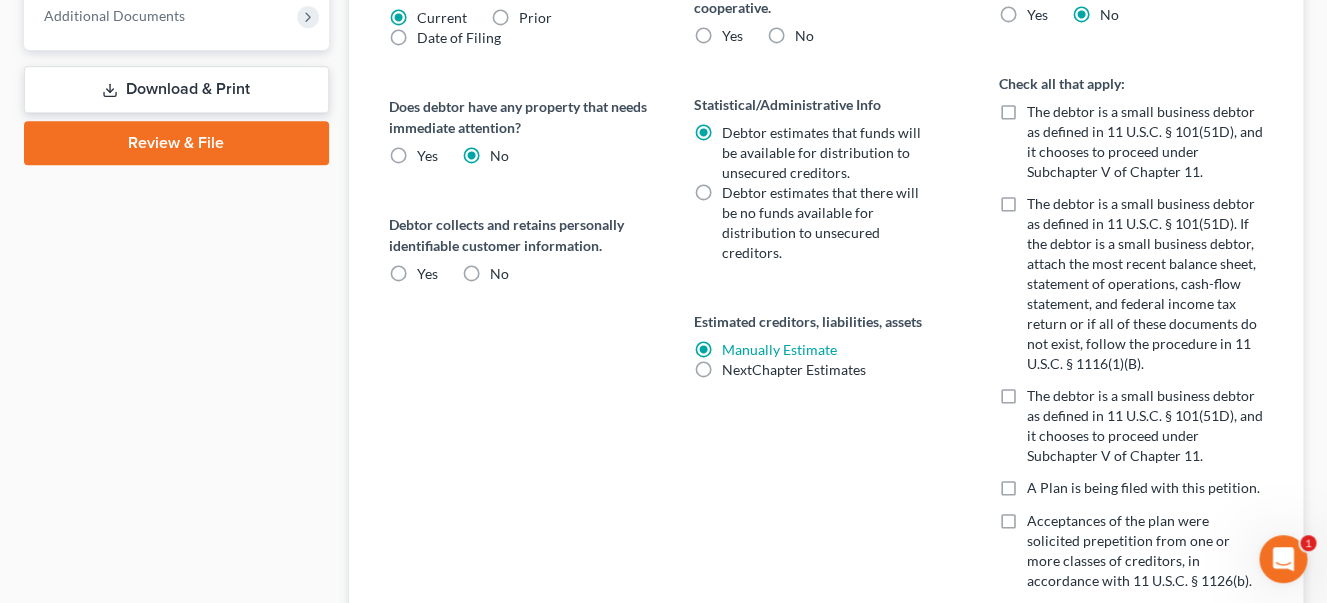 click on "NextChapter Estimates" at bounding box center [793, 370] 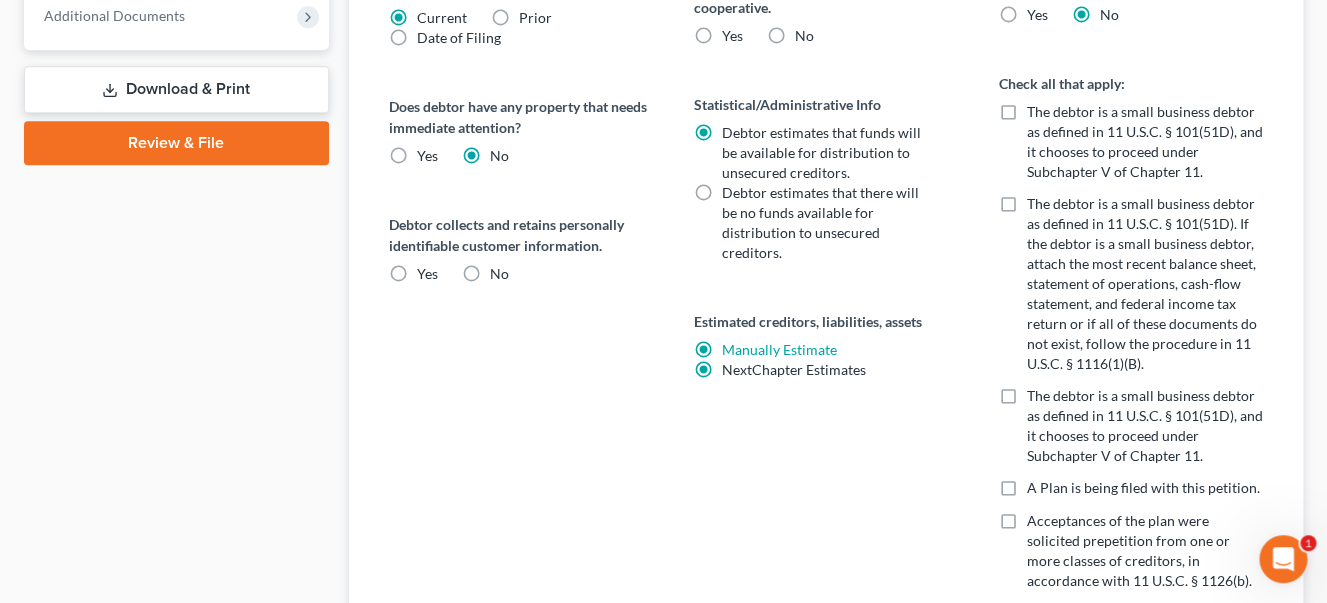 radio on "false" 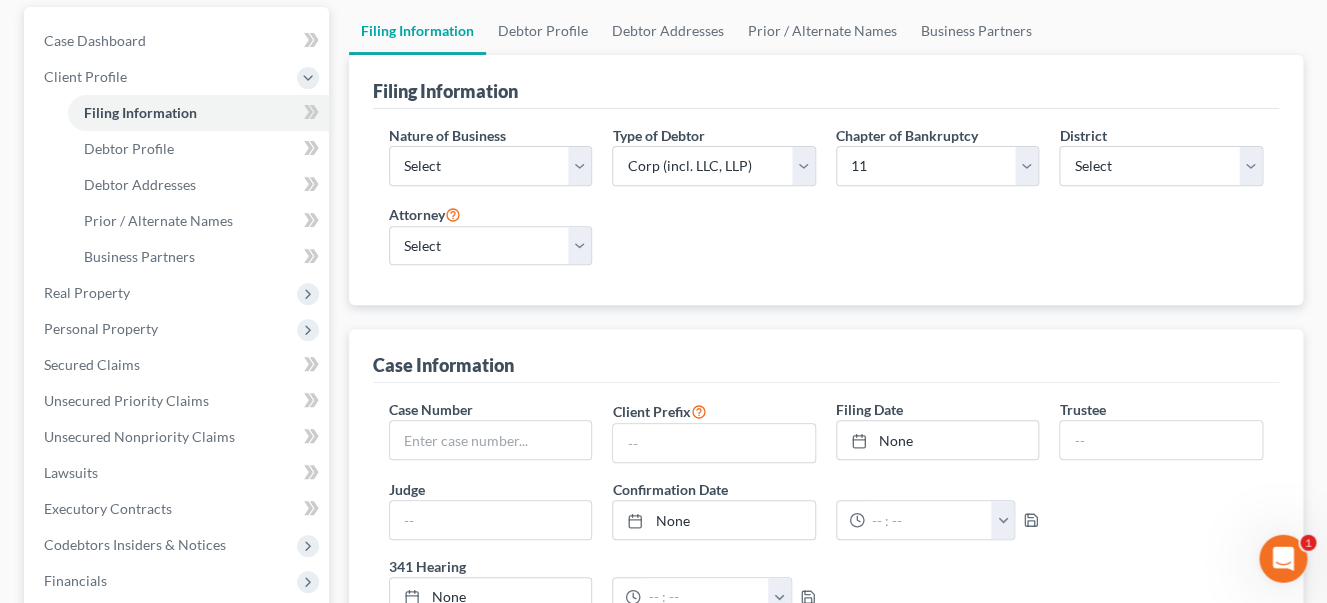 scroll, scrollTop: 91, scrollLeft: 0, axis: vertical 